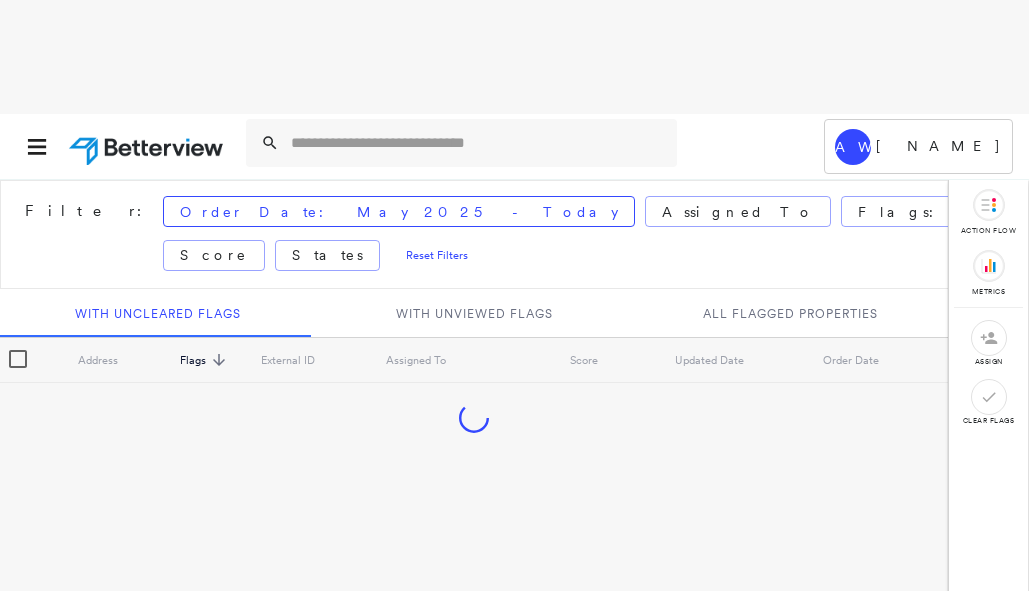 scroll, scrollTop: 0, scrollLeft: 0, axis: both 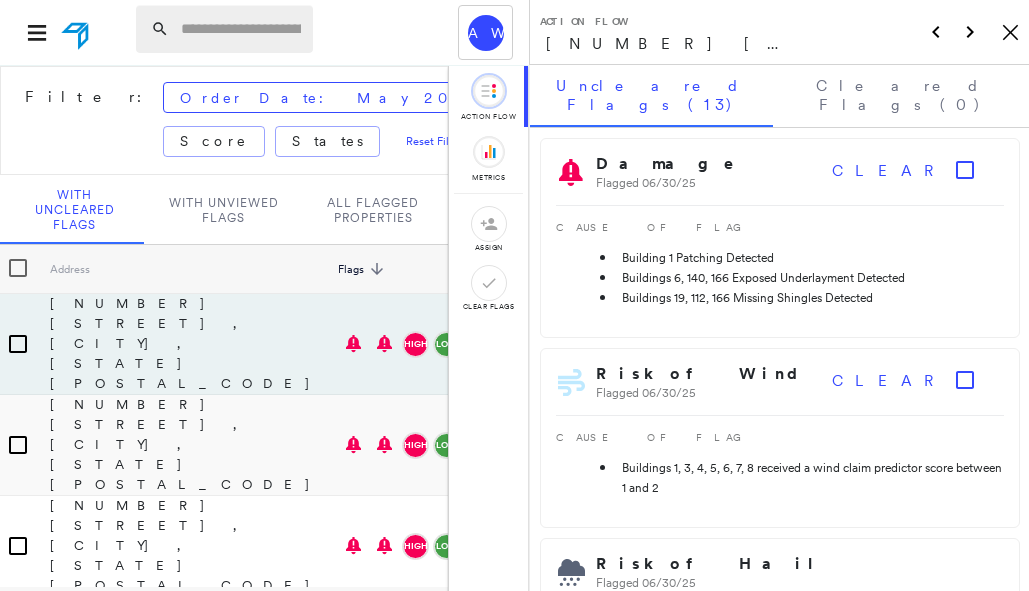 click at bounding box center (241, 29) 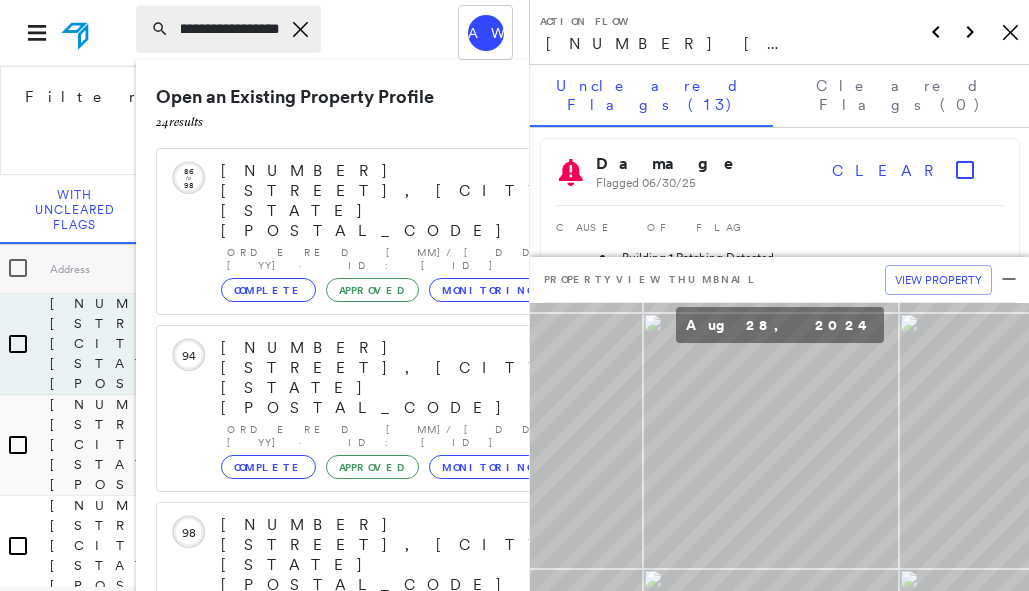scroll, scrollTop: 0, scrollLeft: 82, axis: horizontal 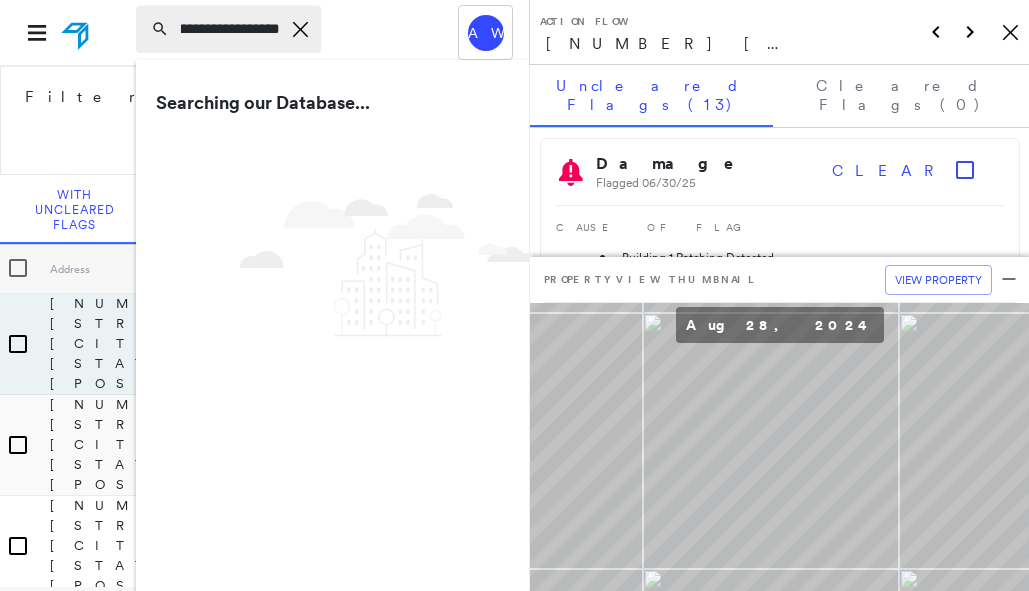 type on "**********" 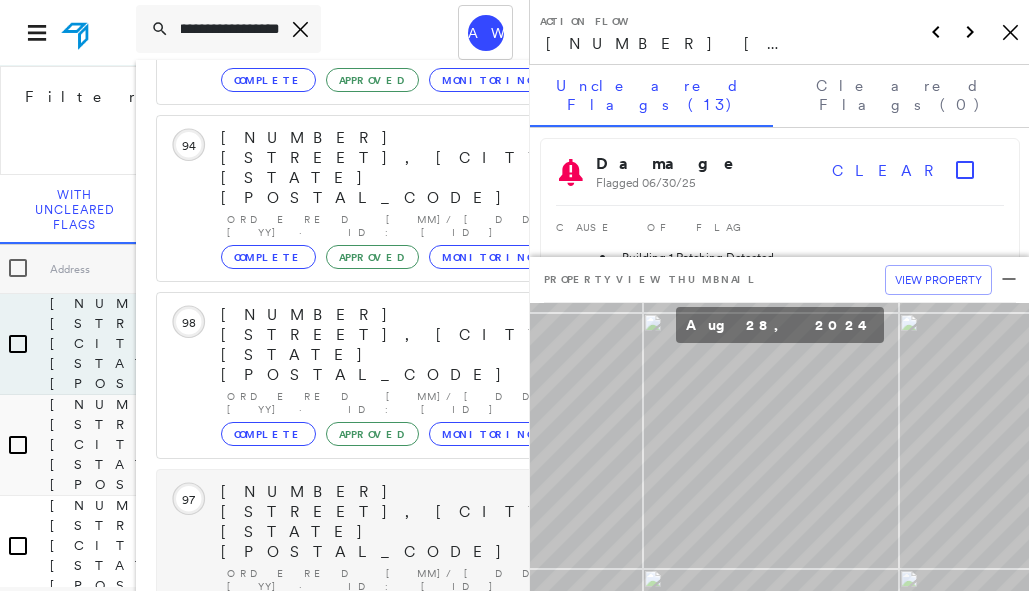 scroll, scrollTop: 213, scrollLeft: 0, axis: vertical 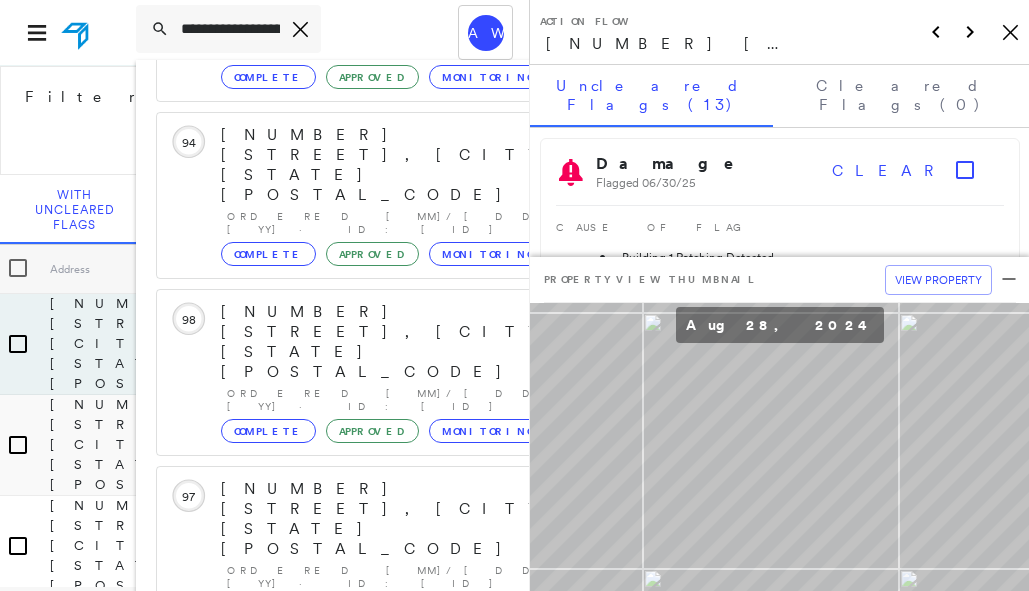 click on "Show  5  more existing properties" at bounding box center (394, 853) 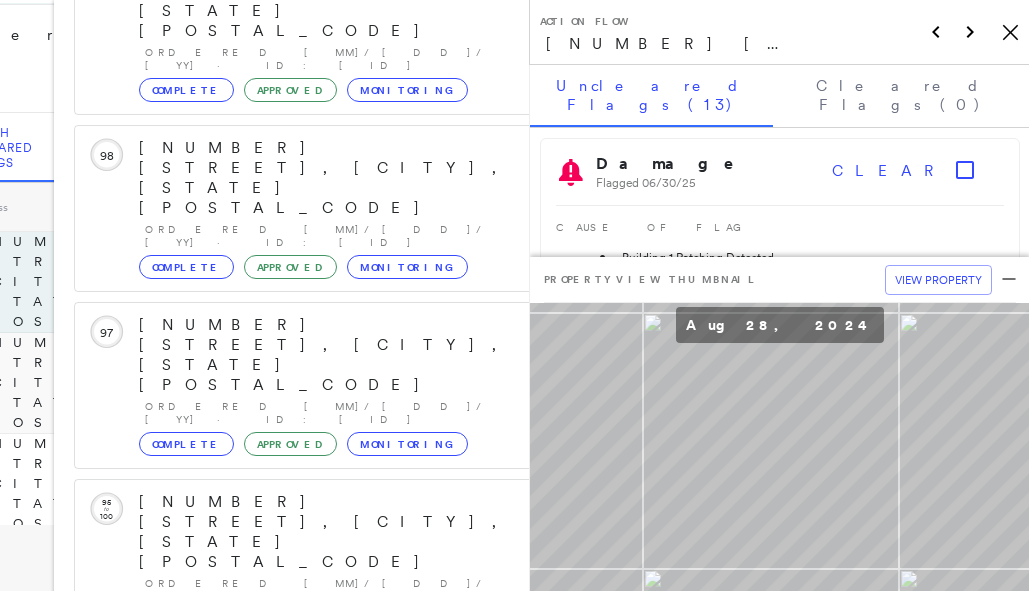 scroll, scrollTop: 529, scrollLeft: 0, axis: vertical 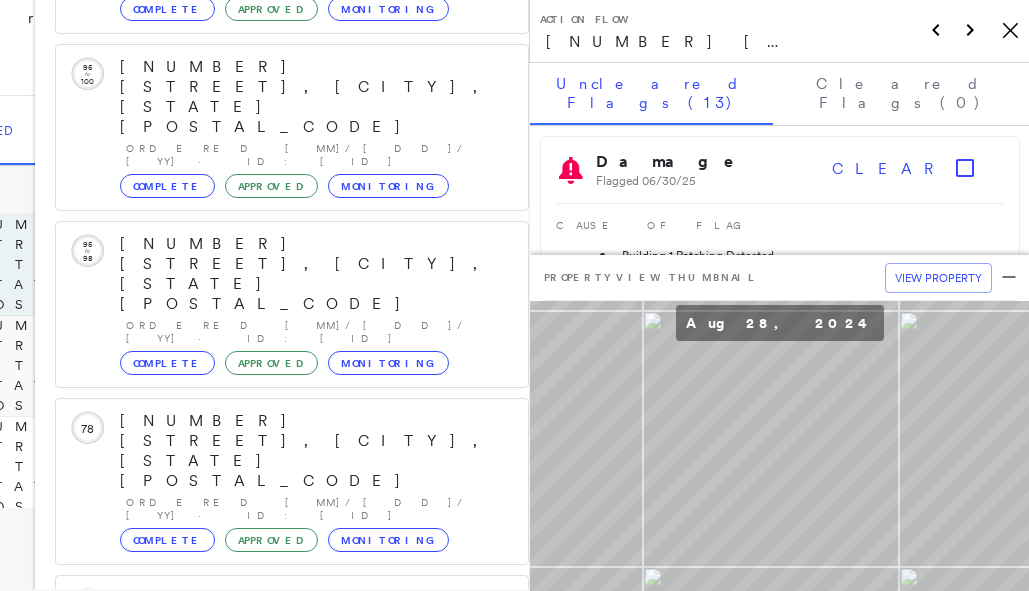 click 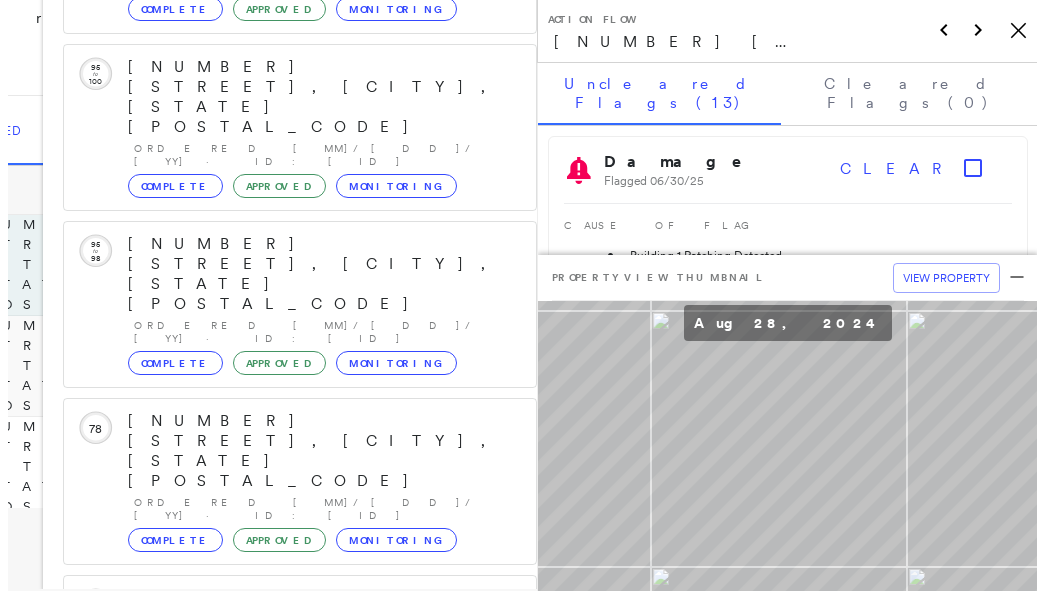 scroll, scrollTop: 0, scrollLeft: 0, axis: both 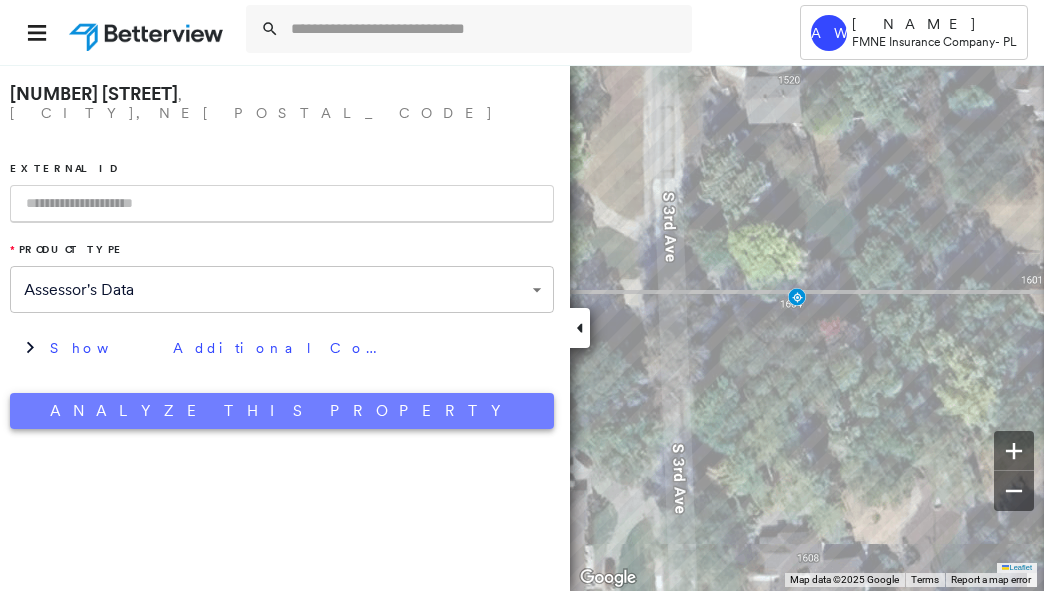 click on "Analyze This Property" at bounding box center [282, 411] 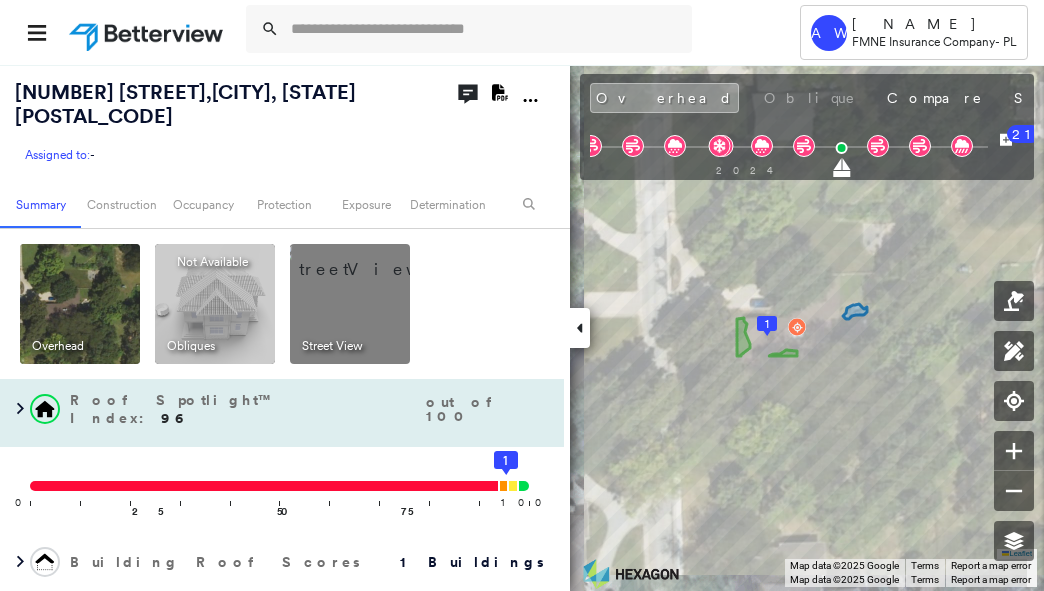scroll, scrollTop: 100, scrollLeft: 0, axis: vertical 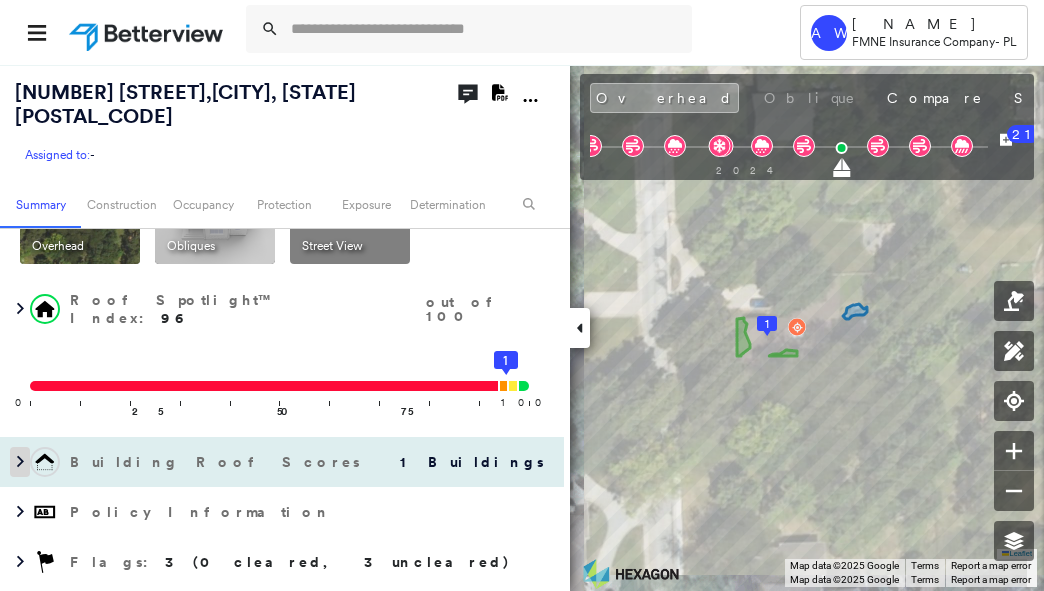 click 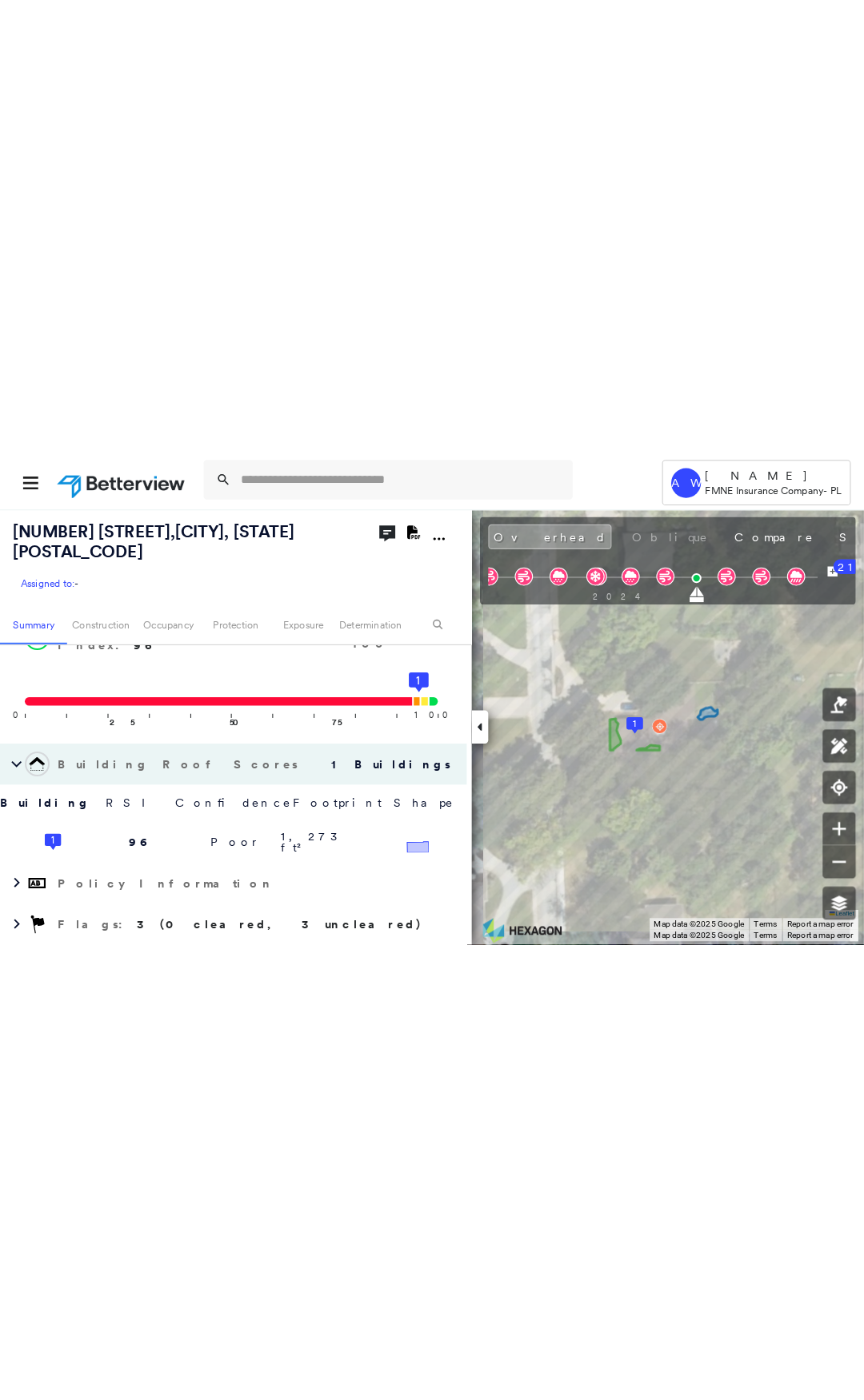 scroll, scrollTop: 240, scrollLeft: 0, axis: vertical 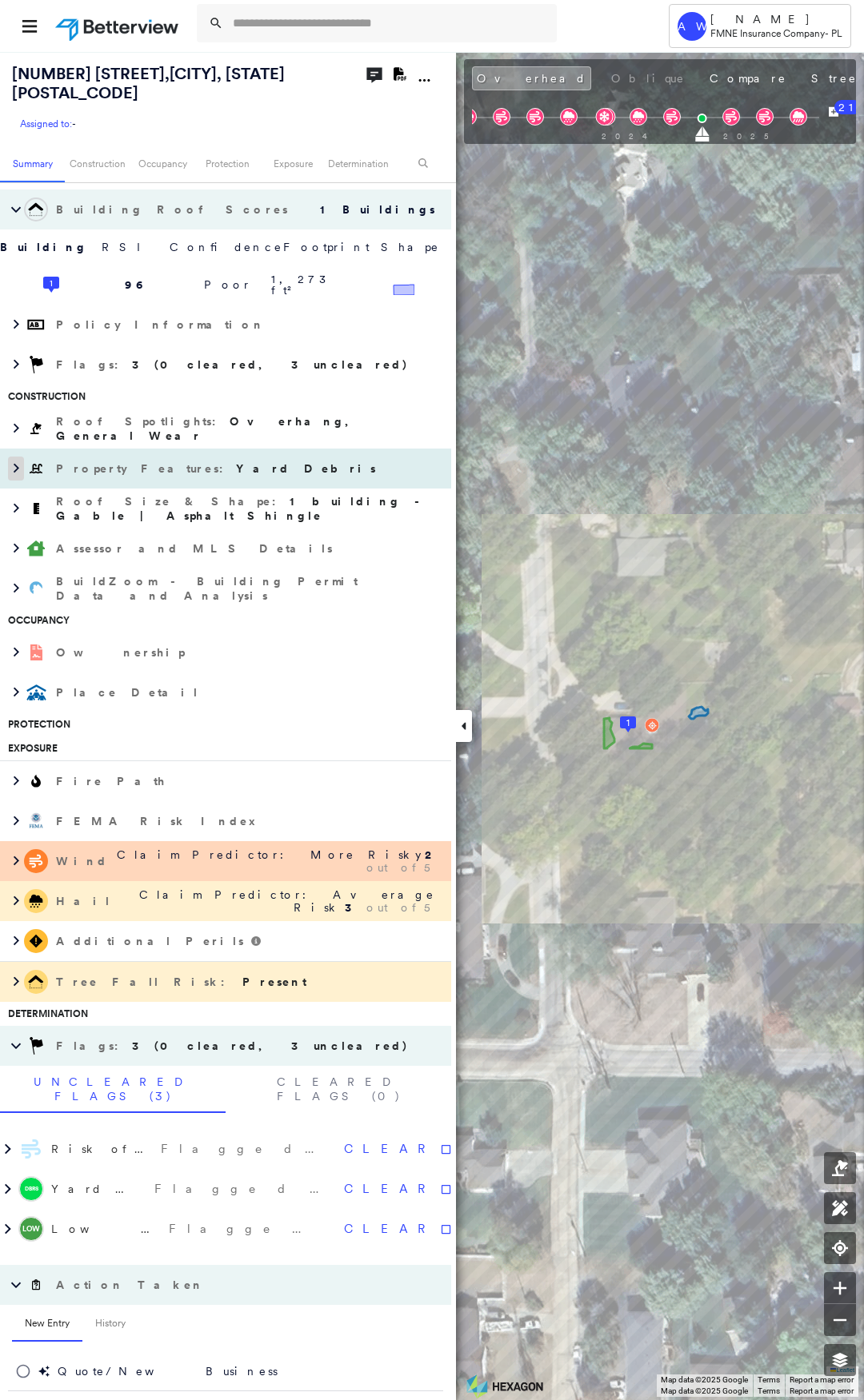 click 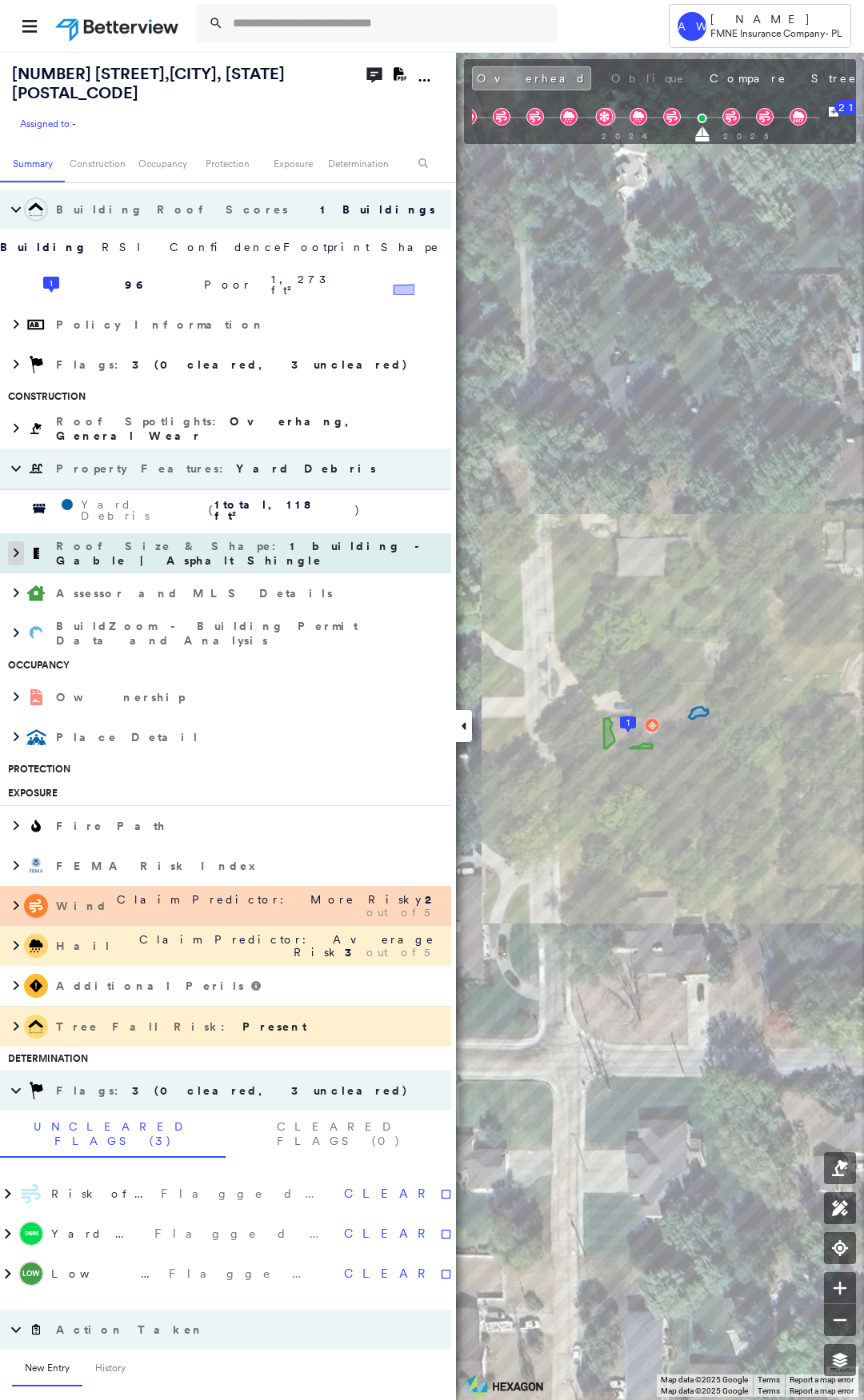 click 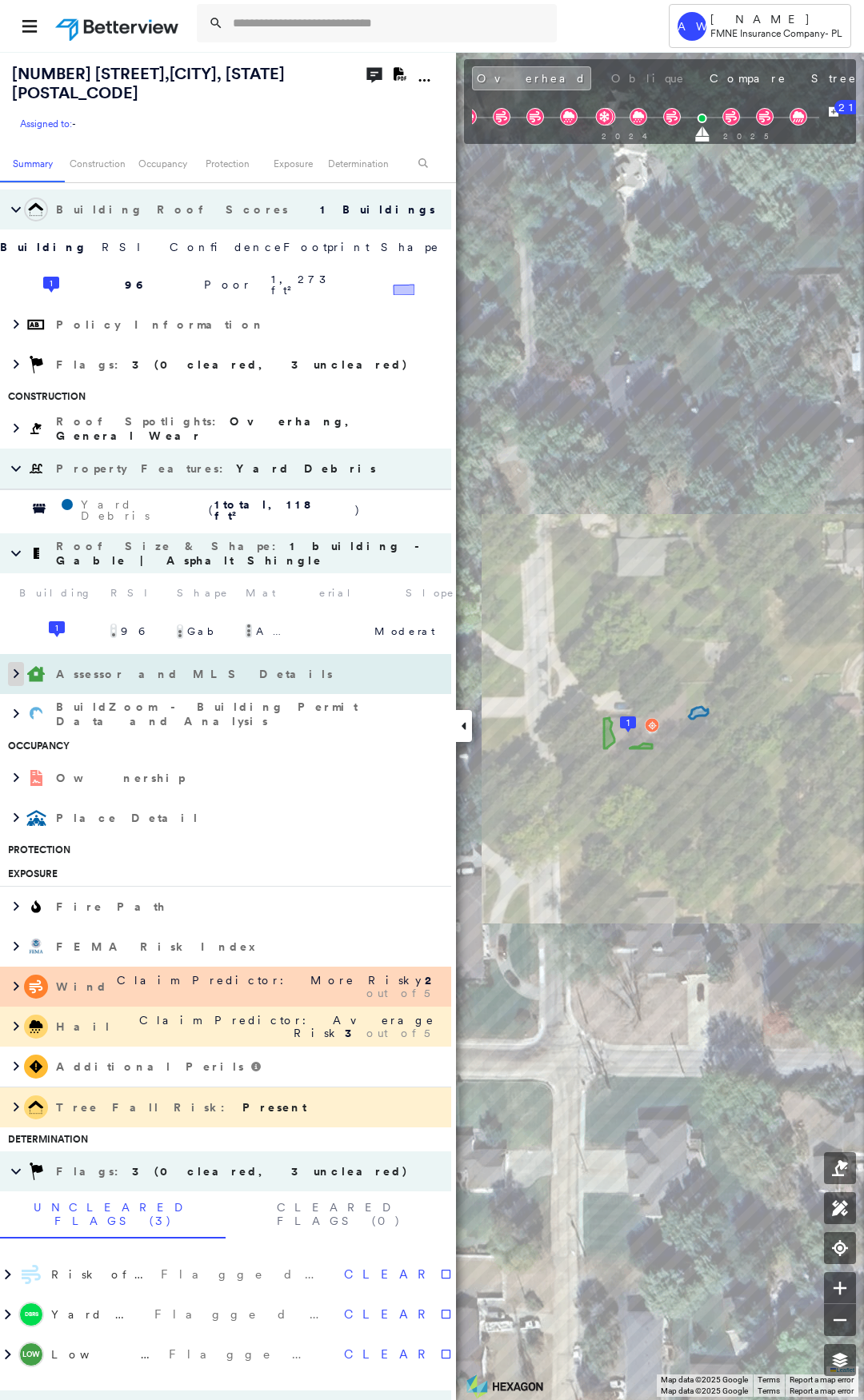 click 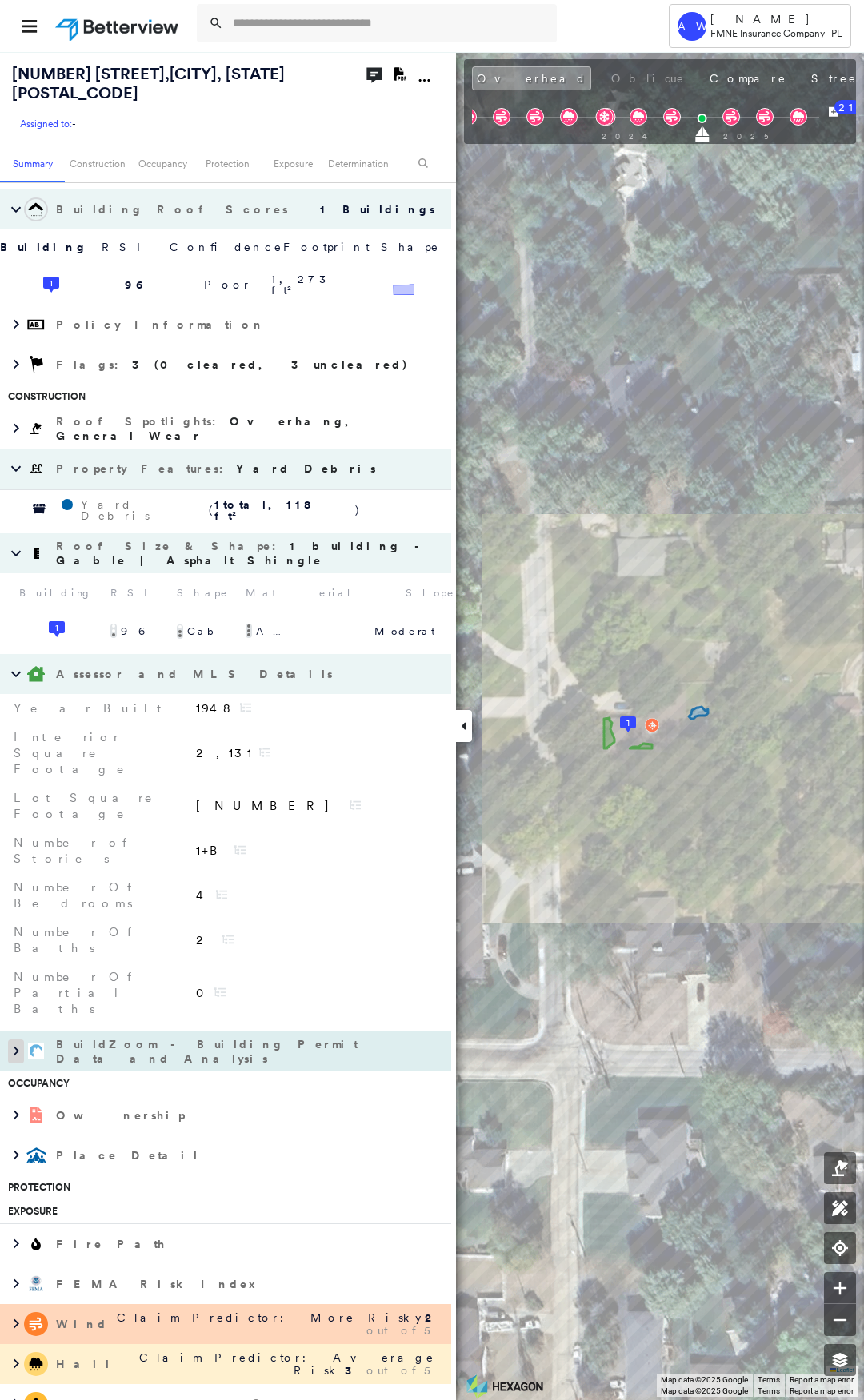 click 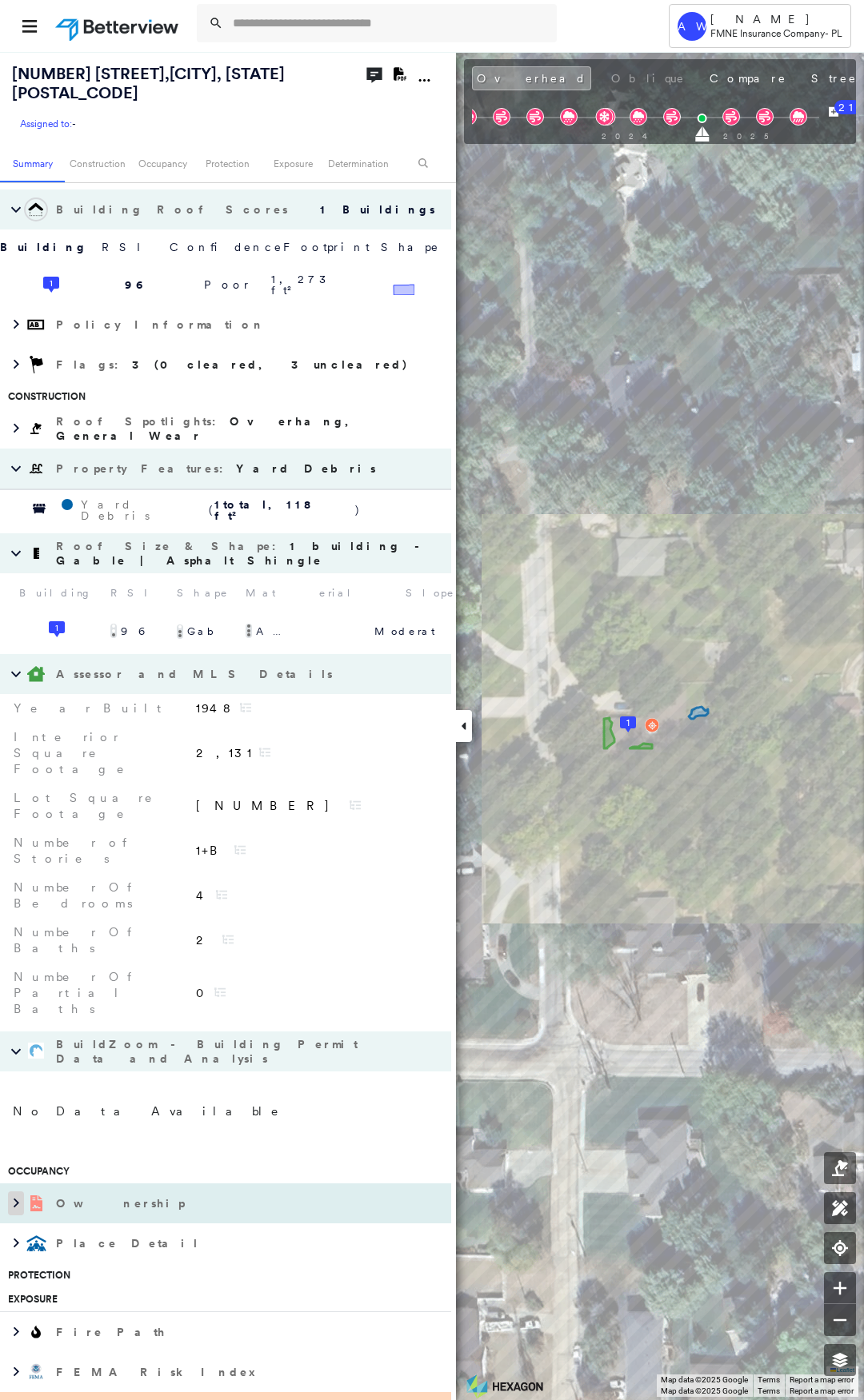 click 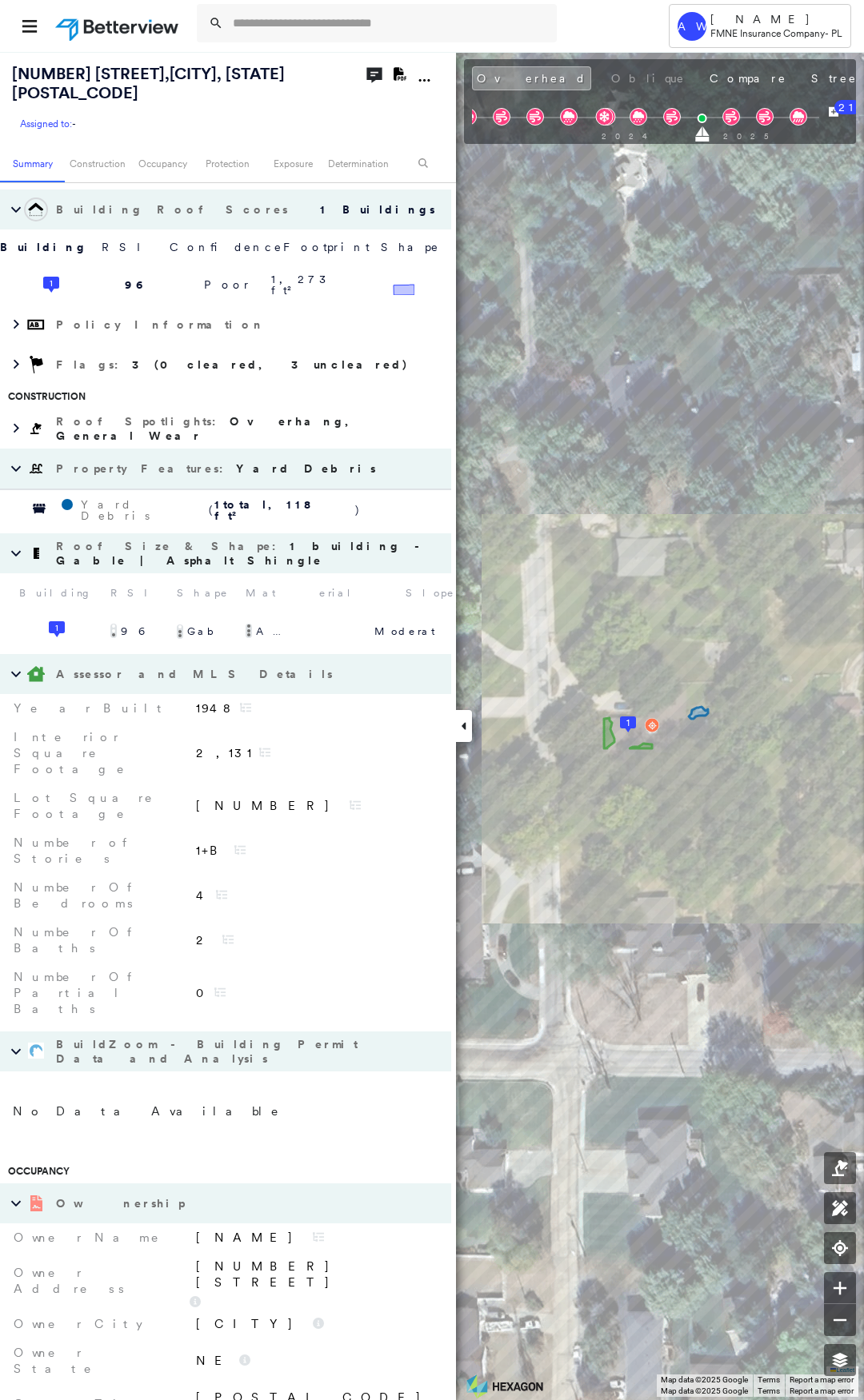 click 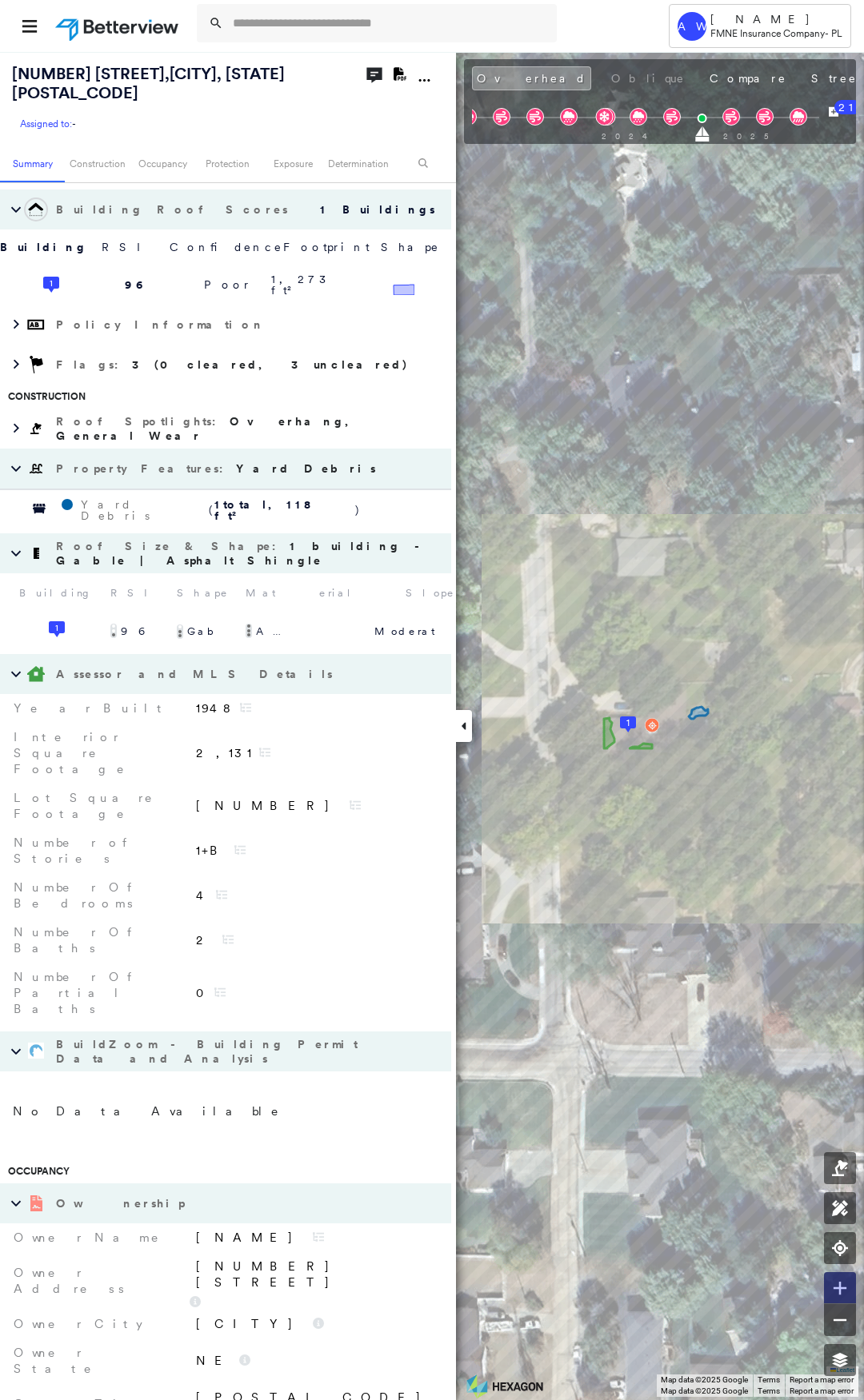 click 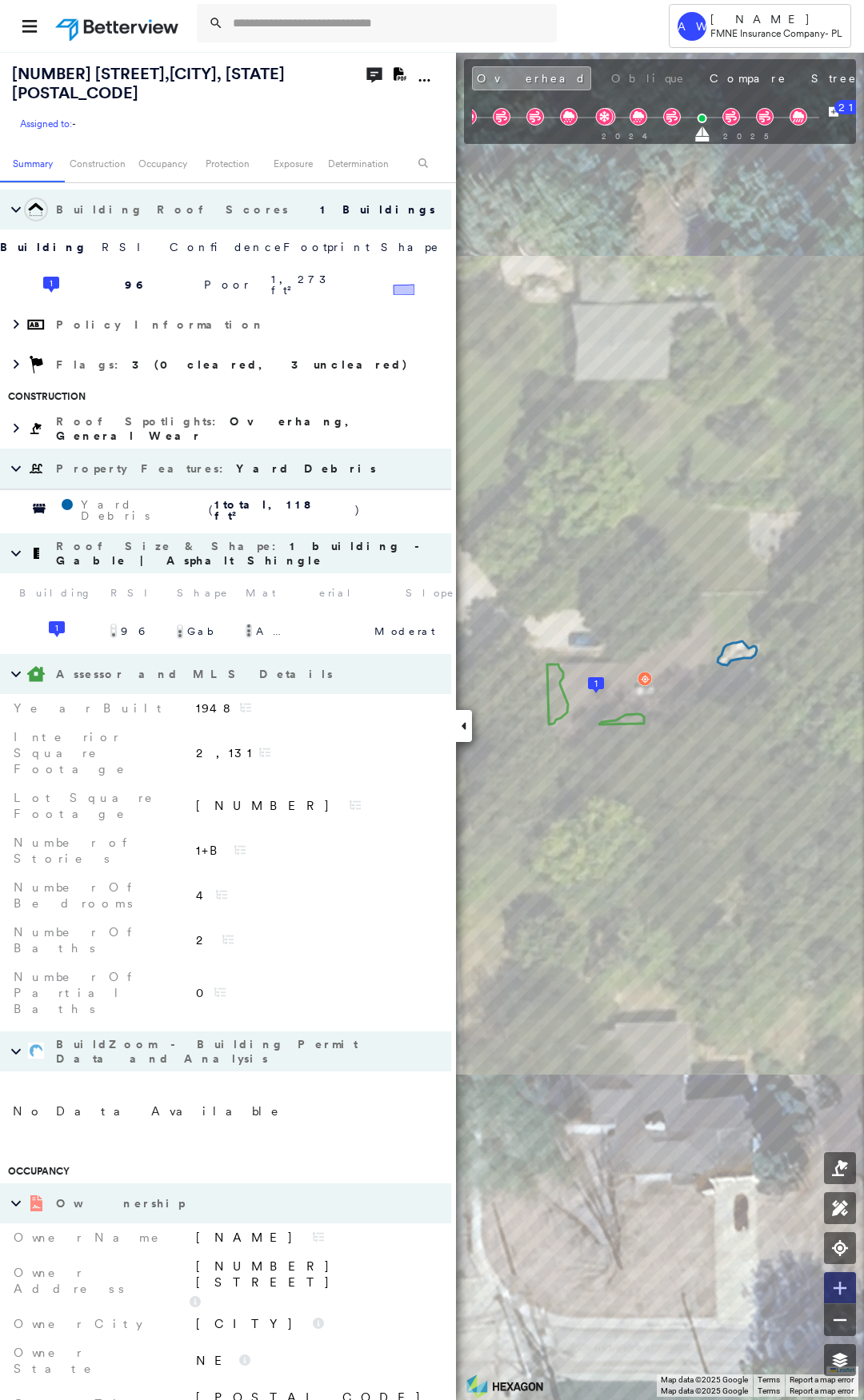 click 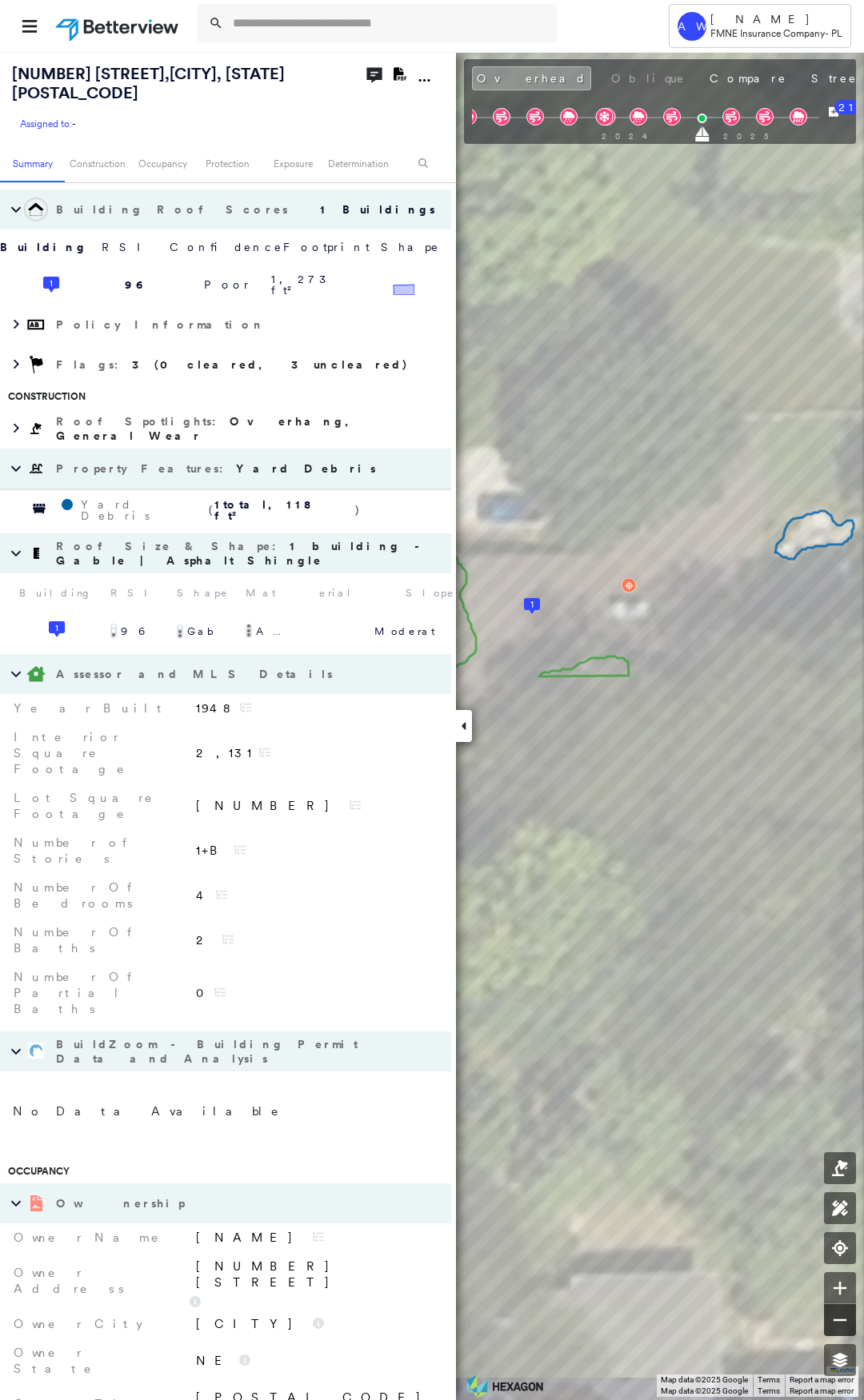 click 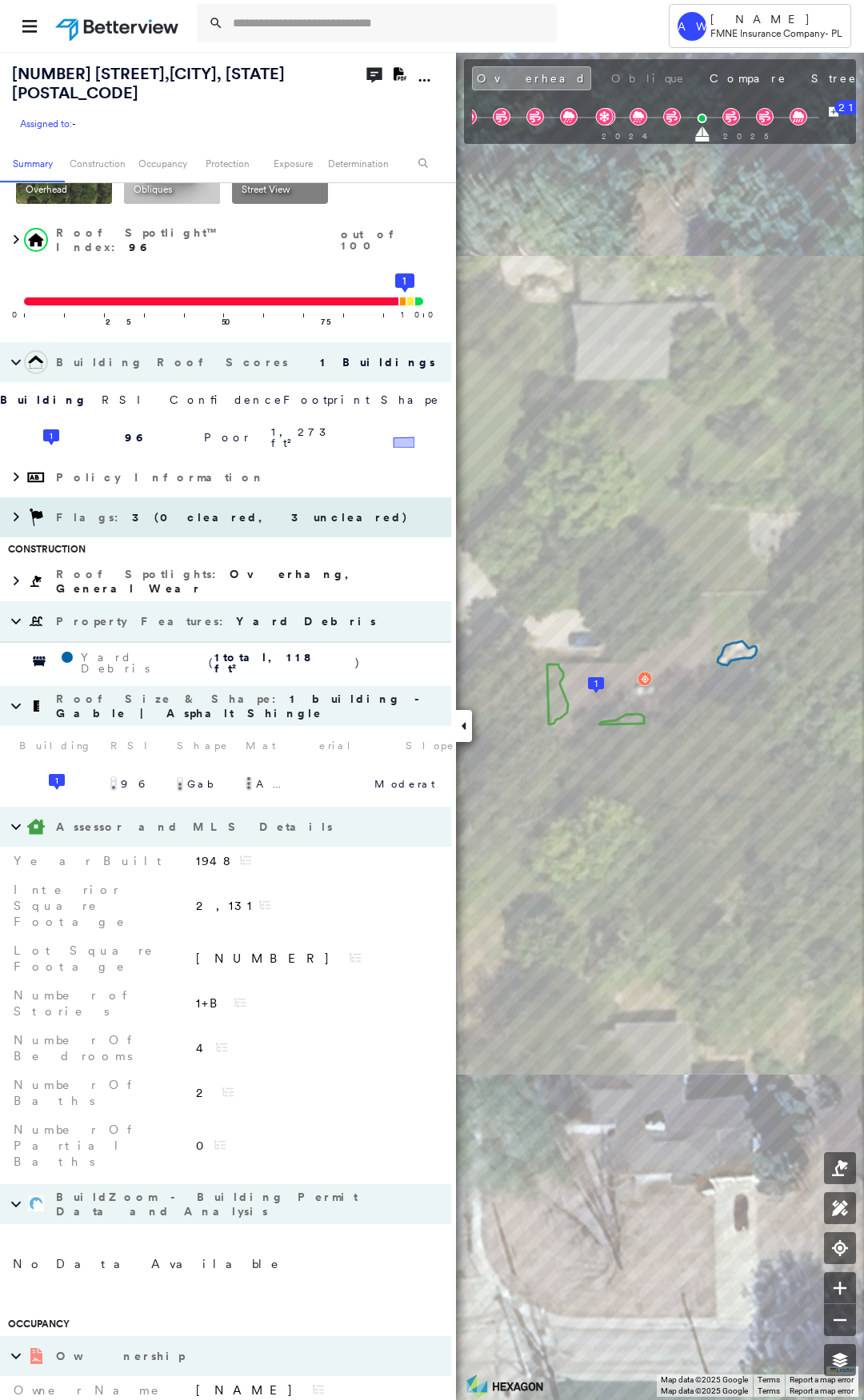 scroll, scrollTop: 0, scrollLeft: 0, axis: both 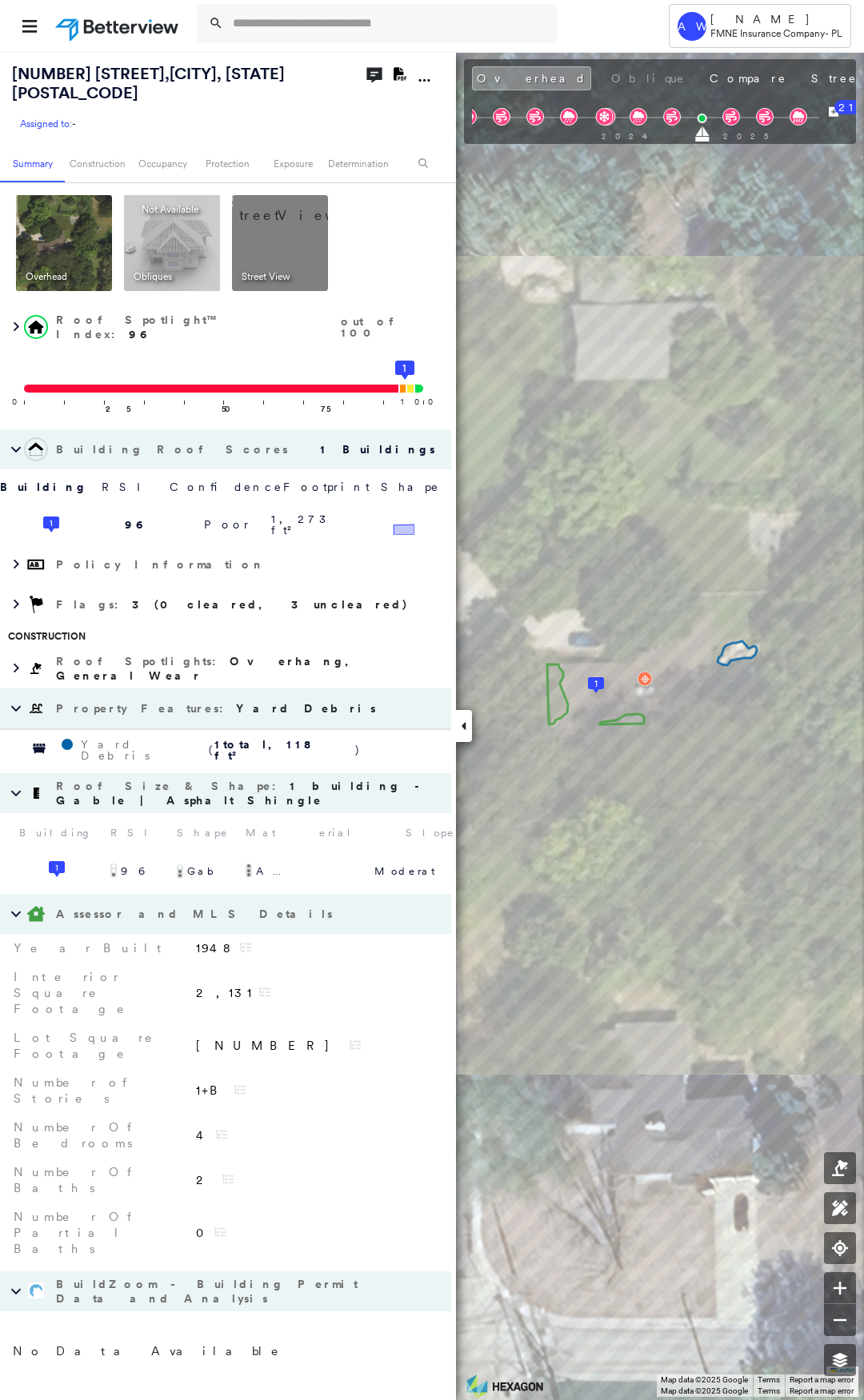 click at bounding box center [299, 207] 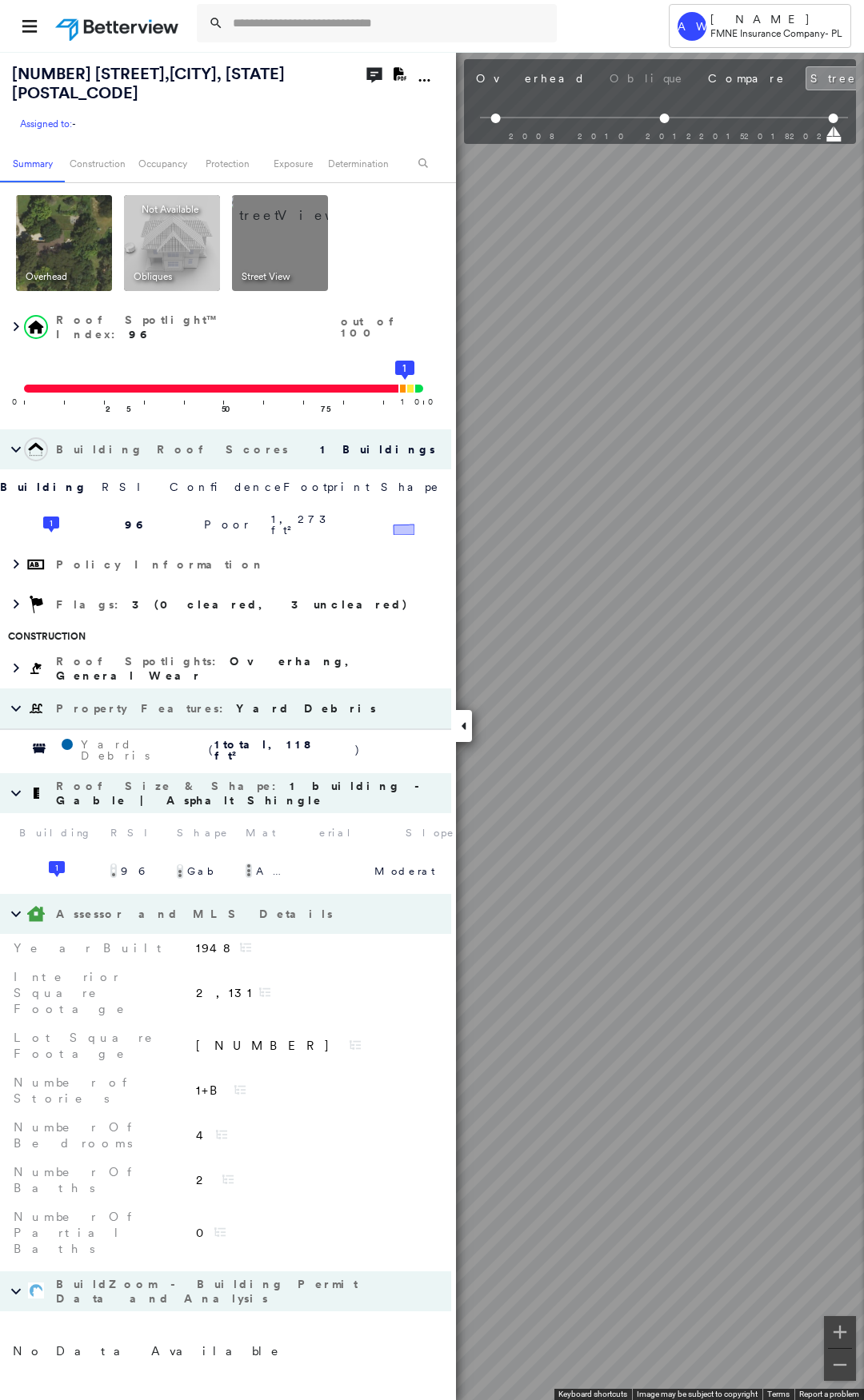 scroll, scrollTop: 0, scrollLeft: 11, axis: horizontal 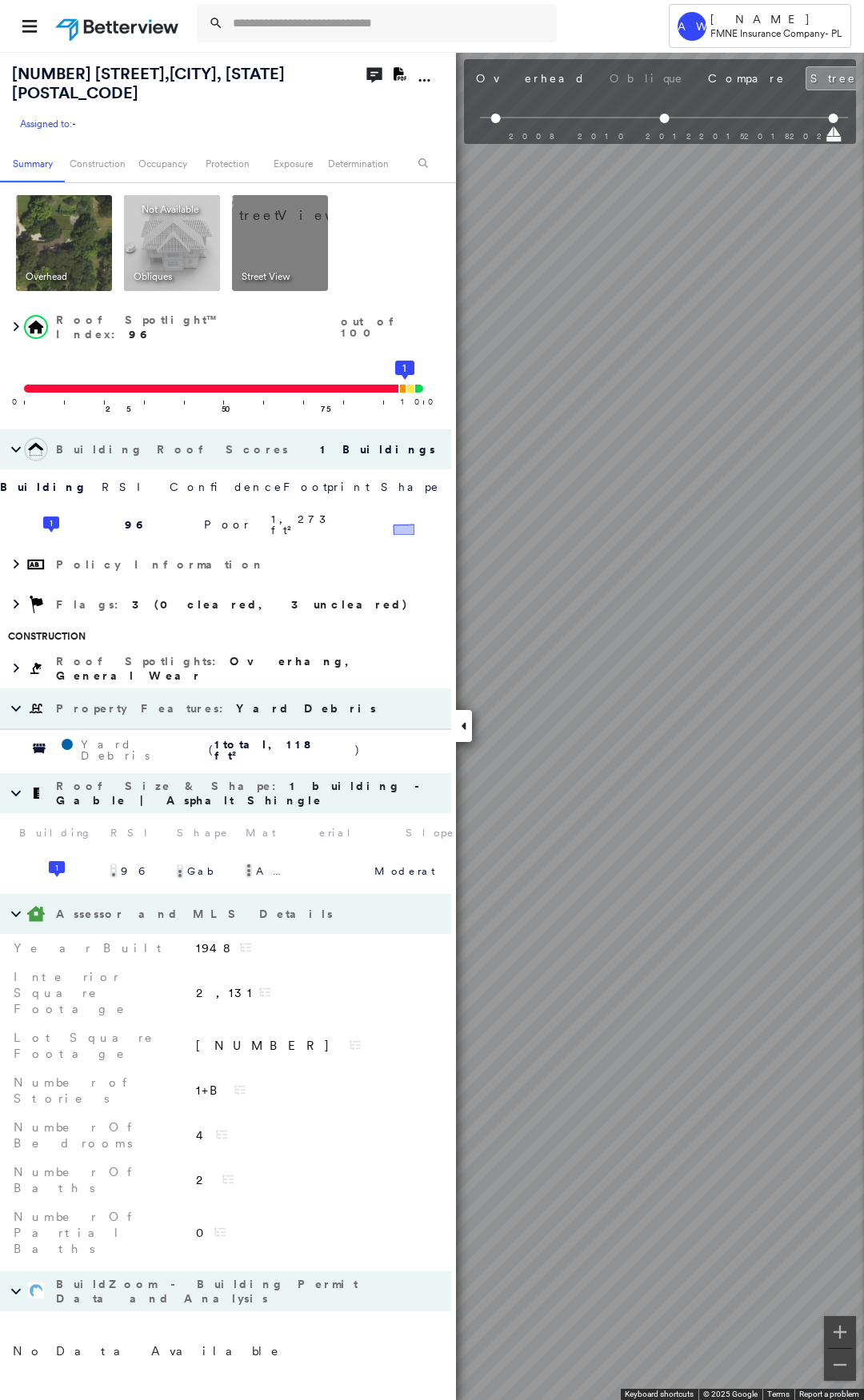 click at bounding box center (464, 726) 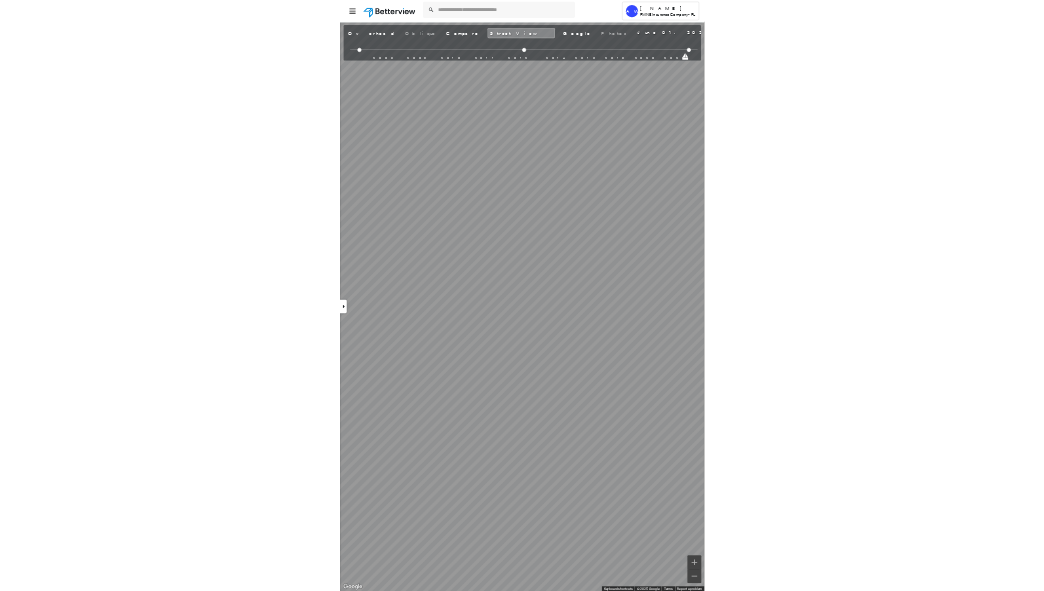 scroll, scrollTop: 0, scrollLeft: 0, axis: both 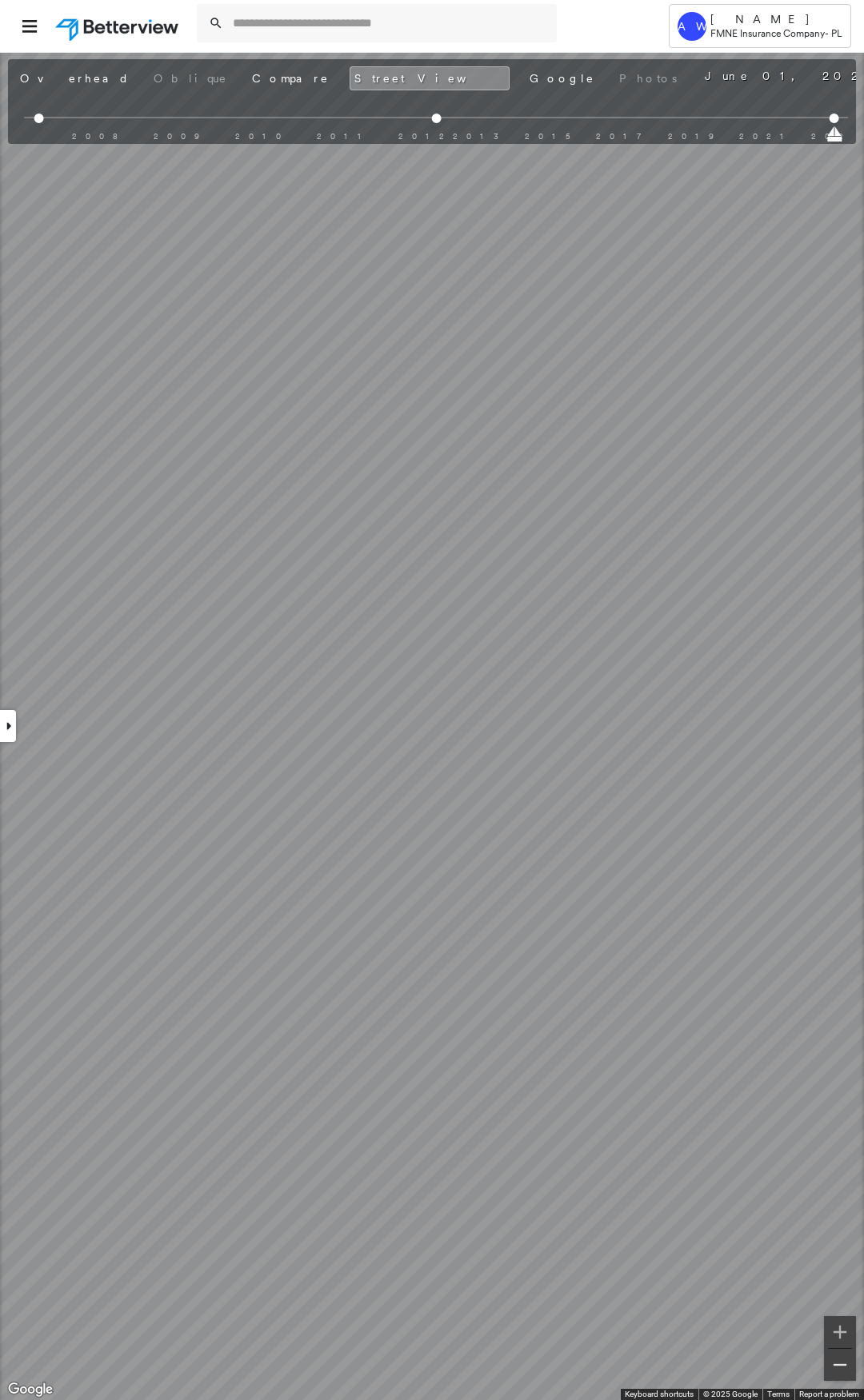 click at bounding box center (840, 1365) 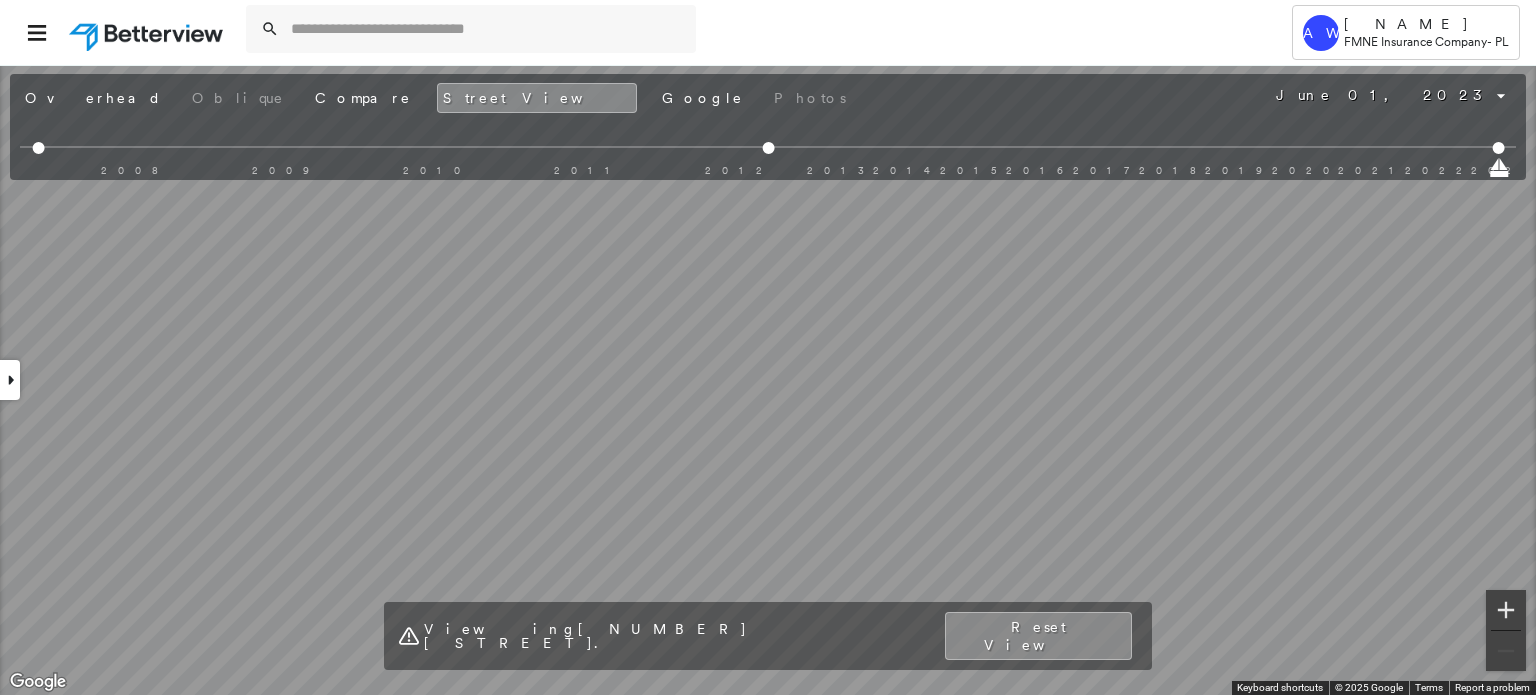 click at bounding box center [1506, 610] 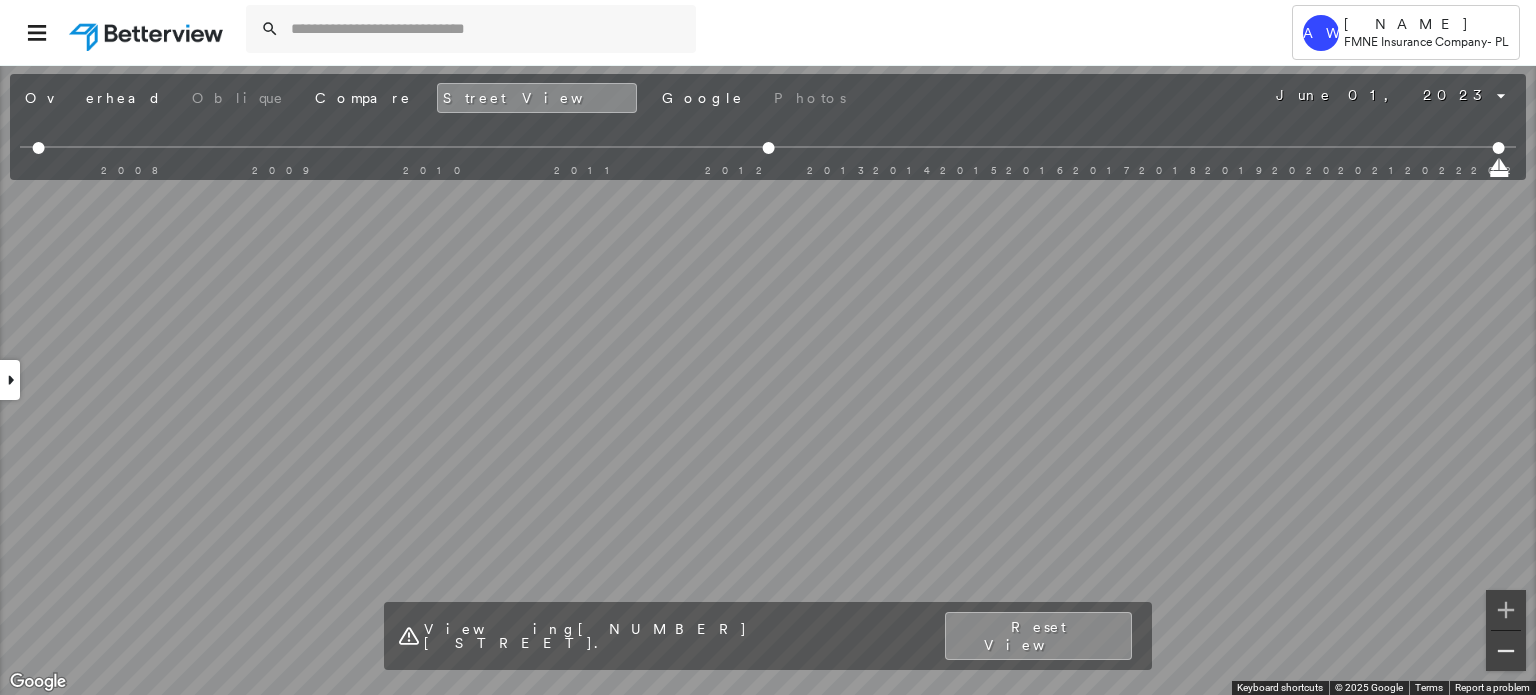 click at bounding box center (1506, 651) 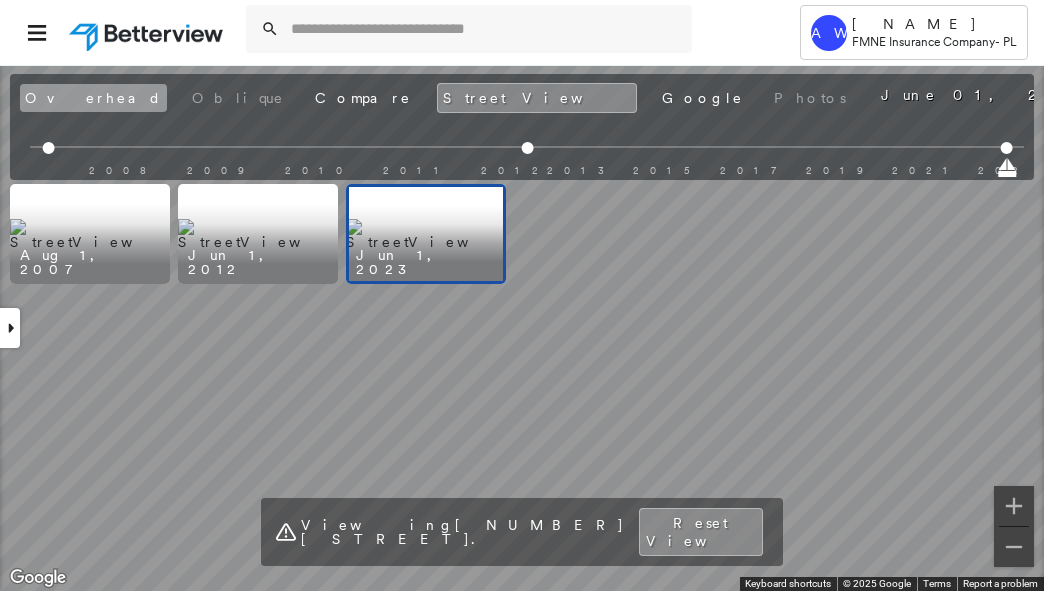 click on "Overhead" at bounding box center [93, 98] 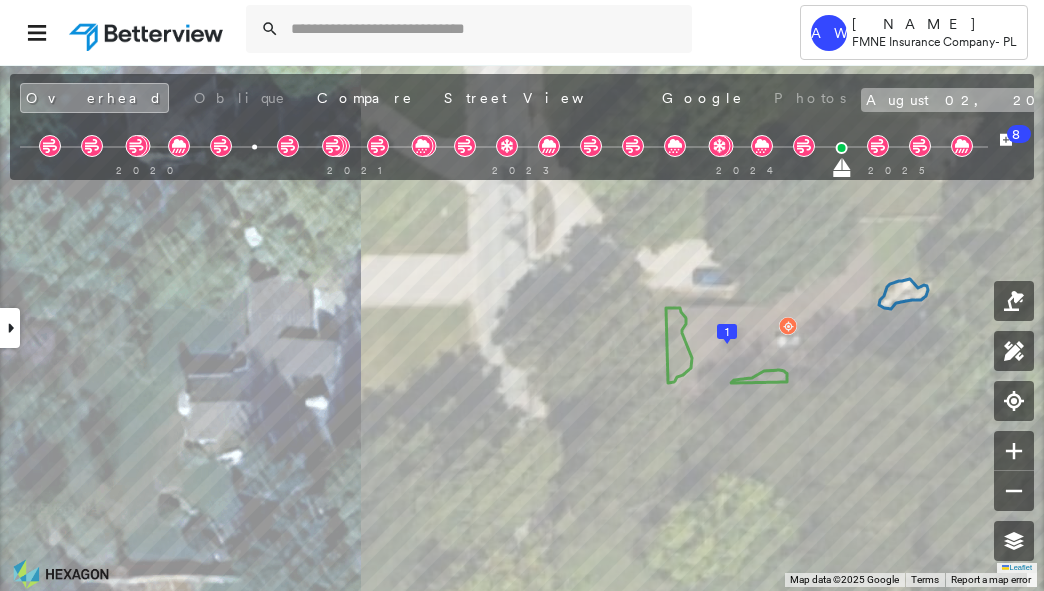 click 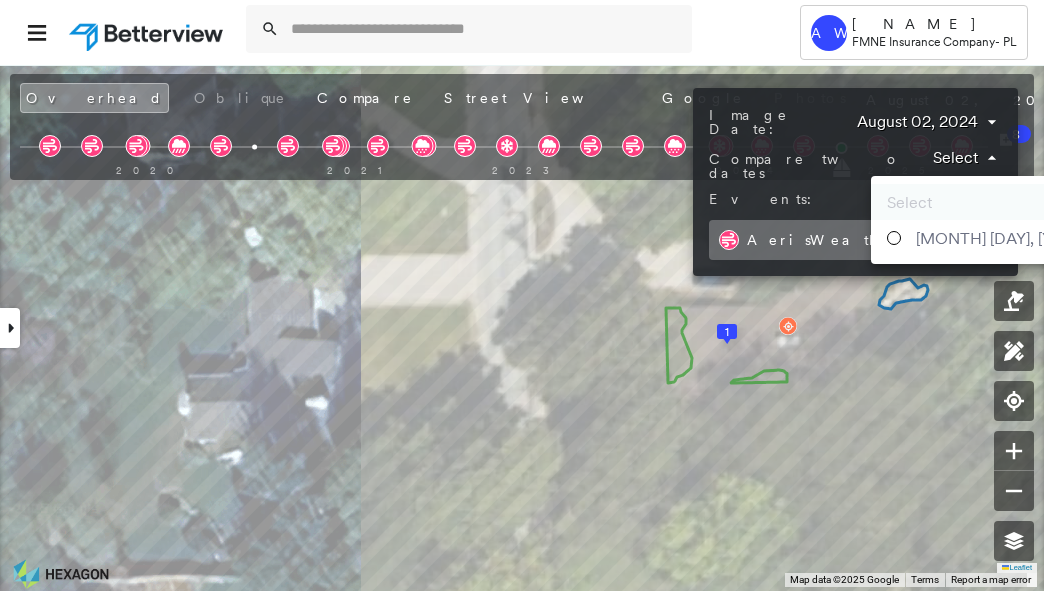click on "Tower AW [NAME] FMNE Insurance Company  -   PL [NUMBER] [STREET] ,  [CITY], [STATE] [POSTAL_CODE] Assigned to:  - Assigned to:  - Assigned to:  - Open Comments Download PDF Report Summary Construction Occupancy Protection Exposure Determination Overhead Obliques Not Available ; Street View Roof Spotlight™ Index :  96 out of 100 0 100 25 50 75 1 Building Roof Scores 1 Buildings Building RSI Confidence Footprint Shape 1 96 Poor [NUMBER] ft² Shape: Gable 45% Confidence Material: Asphalt Shingle 70% Confidence Slope: 21  degrees    (Moderate) Height: 22  (1 Story) Square Footage: [NUMBER] ft² Overhang High  ( 20%,  [NUMBER] ft² ) Policy Information Flags :  3 (0 cleared, 3 uncleared) Construction Roof Spotlights :  Overhang, General Wear Property Features :  Yard Debris Yard Debris ( 1  total, [NUMBER] ft² ) Roof Size & Shape :  1 building  - Gable | Asphalt Shingle Building RSI Shape Material Slope Stories Area( ft 2 ) 1 96 Gable Asphalt Shingle Moderate 1 Story [NUMBER] Assessor and MLS Details   Number Of Partial Baths 0 2 4 1+B [YEAR]" at bounding box center [522, 295] 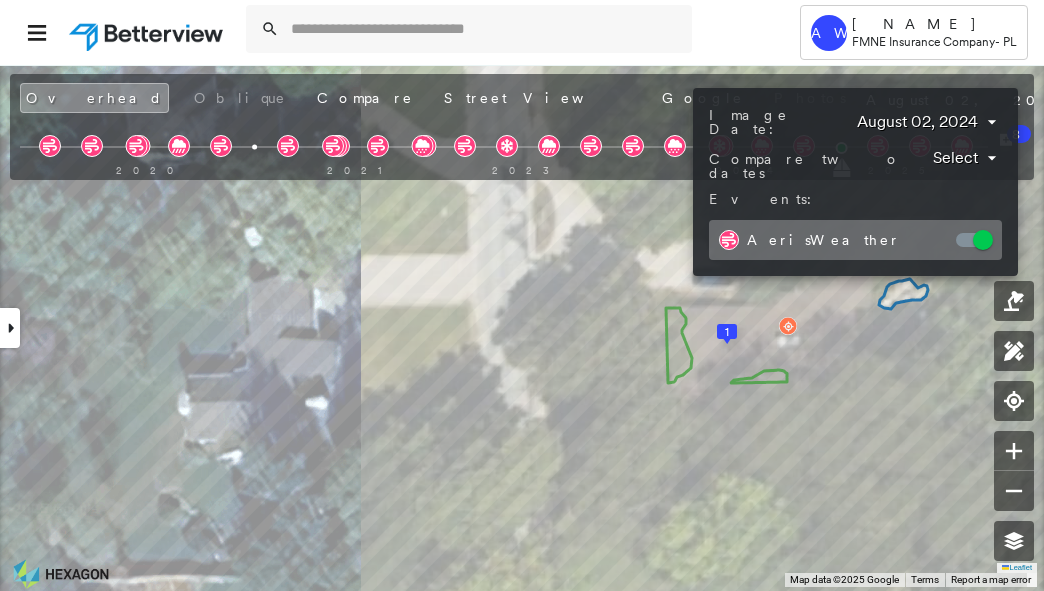 click at bounding box center (522, 295) 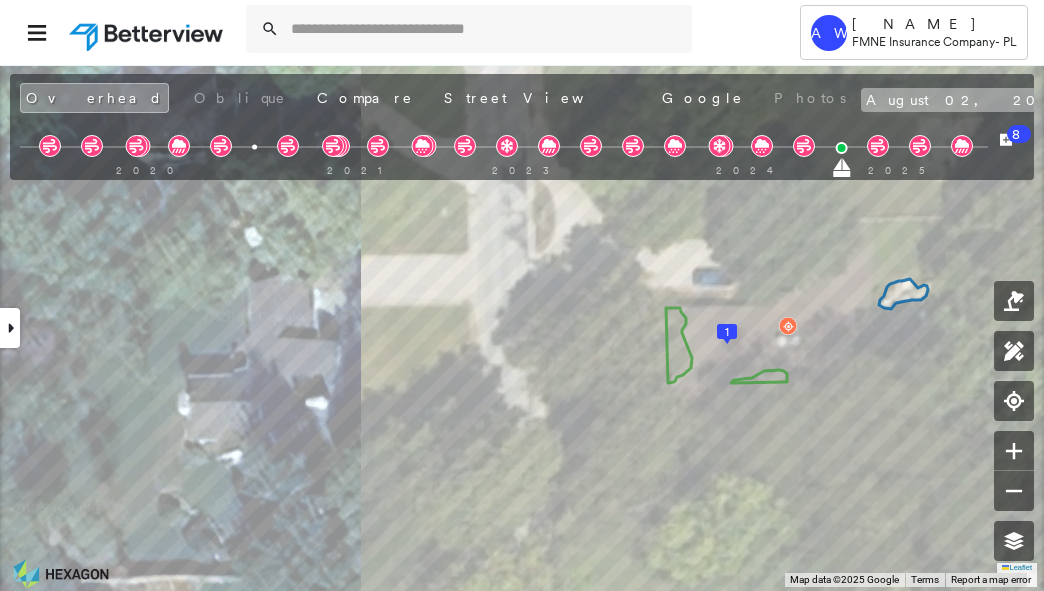 click 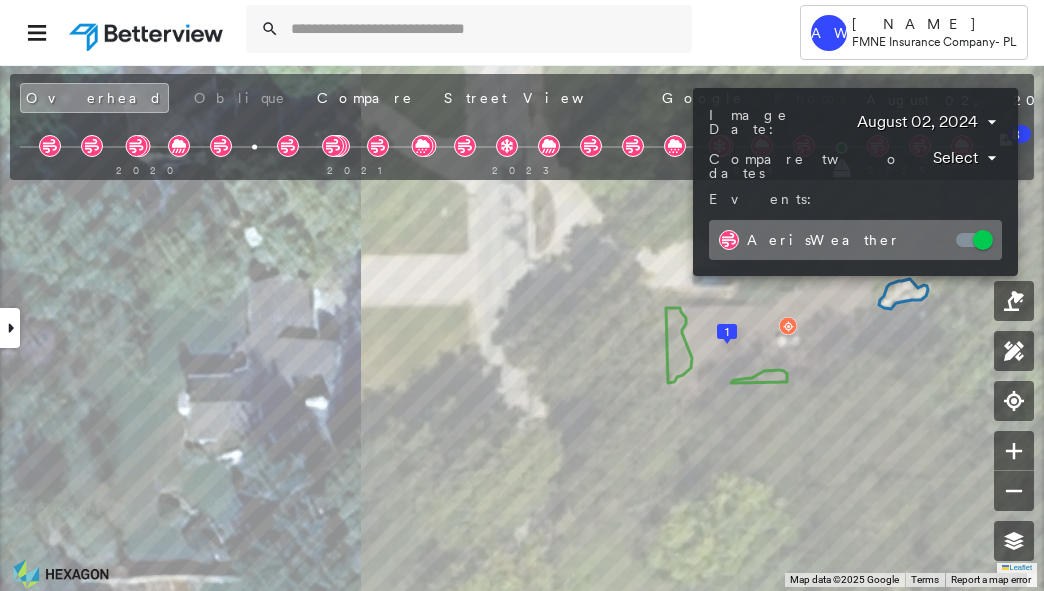 click on "Tower AW [NAME] FMNE Insurance Company  -   PL [NUMBER] [STREET] ,  [CITY], [STATE] [POSTAL_CODE] Assigned to:  - Assigned to:  - Assigned to:  - Open Comments Download PDF Report Summary Construction Occupancy Protection Exposure Determination Overhead Obliques Not Available ; Street View Roof Spotlight™ Index :  96 out of 100 0 100 25 50 75 1 Building Roof Scores 1 Buildings Building RSI Confidence Footprint Shape 1 96 Poor [NUMBER] ft² Shape: Gable 45% Confidence Material: Asphalt Shingle 70% Confidence Slope: 21  degrees    (Moderate) Height: 22  (1 Story) Square Footage: [NUMBER] ft² Overhang High  ( 20%,  [NUMBER] ft² ) Policy Information Flags :  3 (0 cleared, 3 uncleared) Construction Roof Spotlights :  Overhang, General Wear Property Features :  Yard Debris Yard Debris ( 1  total, [NUMBER] ft² ) Roof Size & Shape :  1 building  - Gable | Asphalt Shingle Building RSI Shape Material Slope Stories Area( ft 2 ) 1 96 Gable Asphalt Shingle Moderate 1 Story [NUMBER] Assessor and MLS Details   Number Of Partial Baths 0 2 4 1+B [YEAR]" at bounding box center [522, 295] 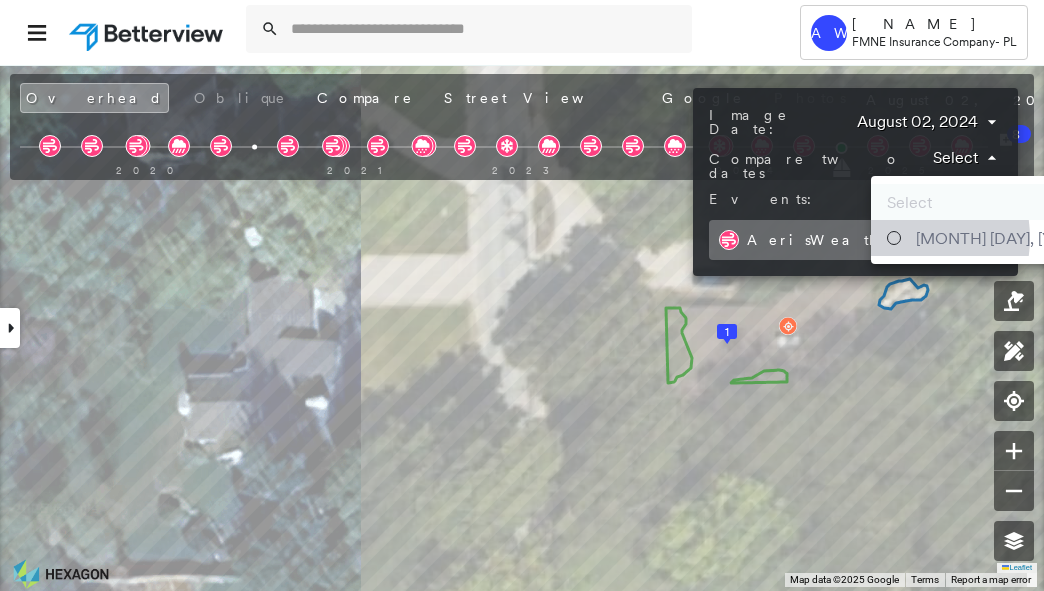 click at bounding box center (894, 238) 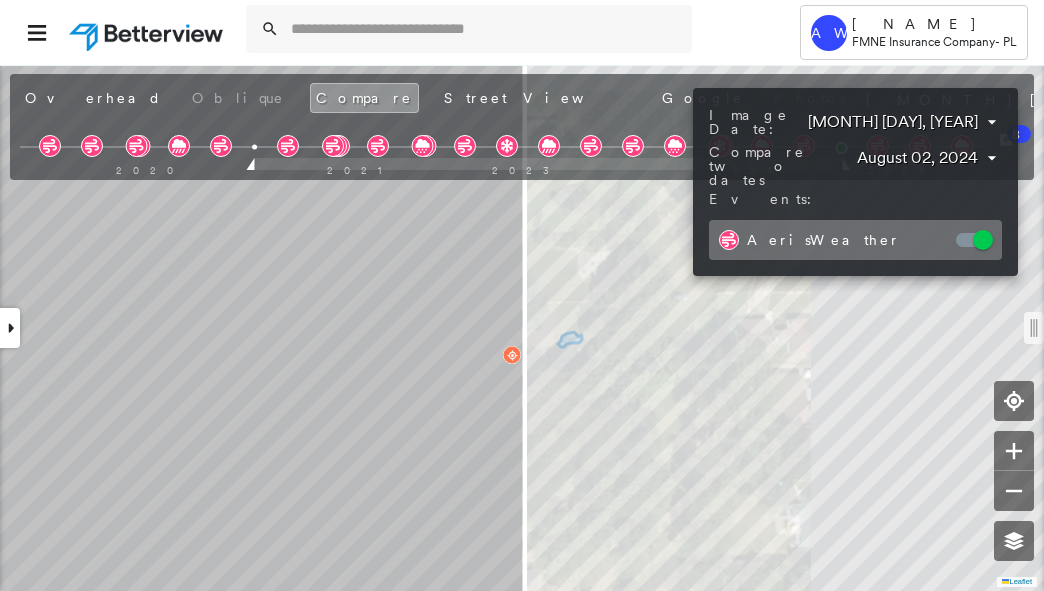 drag, startPoint x: 515, startPoint y: 331, endPoint x: 444, endPoint y: 331, distance: 71 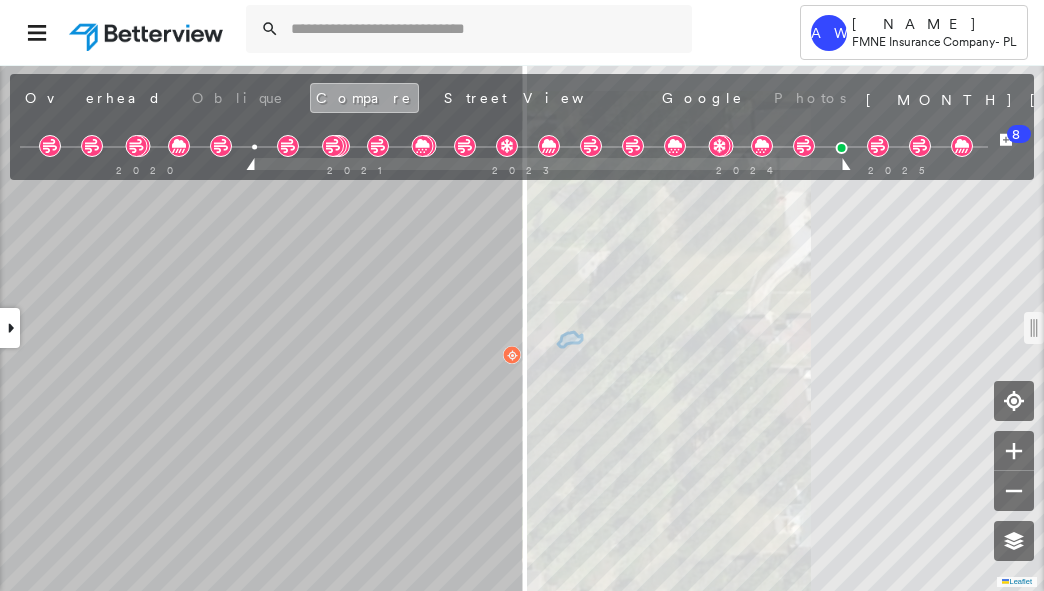 click on "Compare" at bounding box center [364, 98] 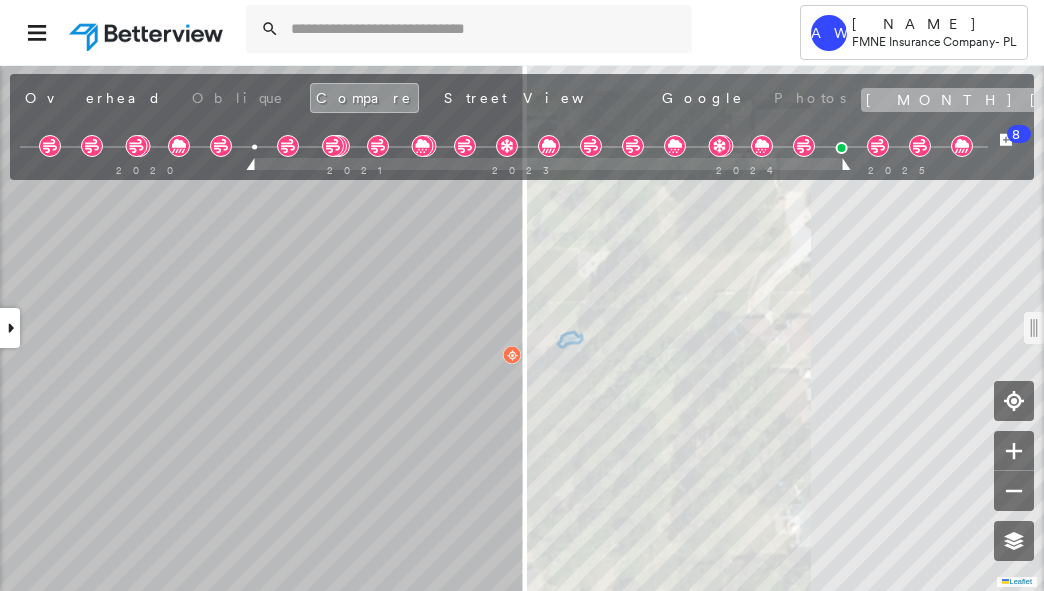 click 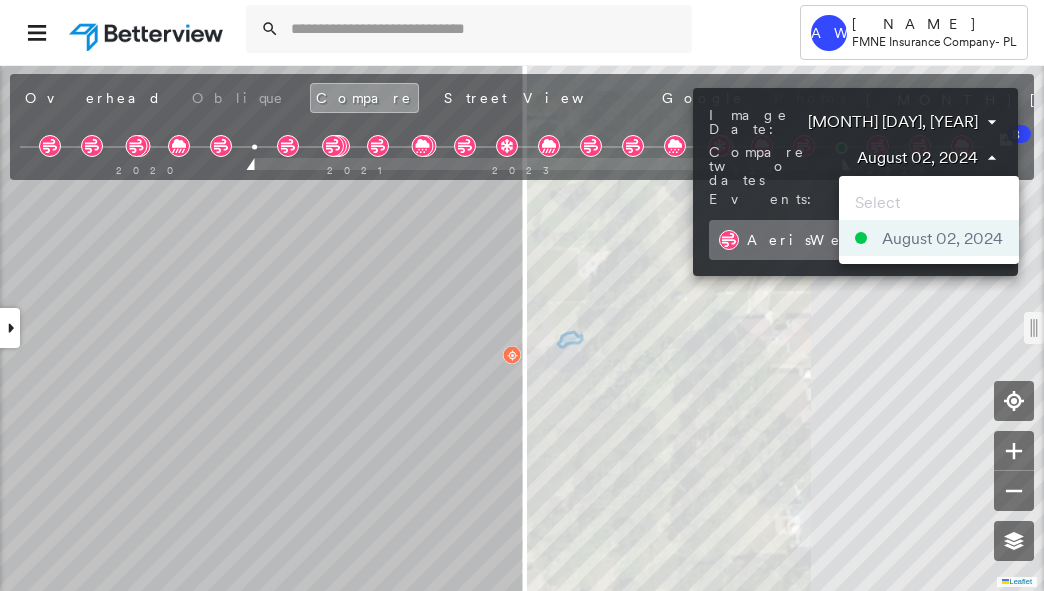 click on "Tower AW [NAME] FMNE Insurance Company  -   PL [NUMBER] [STREET] ,  [CITY], [STATE] [POSTAL_CODE] Assigned to:  - Assigned to:  - Assigned to:  - Open Comments Download PDF Report Summary Construction Occupancy Protection Exposure Determination Looking for roof spotlights? Analyze this date Overhead Obliques Not Available ; Street View Roof Spotlight™ Index 0 100 25 50 75 1 Building Roof Scores 0 Buildings Building RSI Confidence Footprint Shape Policy Information Flags :  3 (0 cleared, 3 uncleared) Construction Assessor and MLS Details   Number Of Partial Baths 0 Number Of Baths 2 Number Of Bedrooms 4 Lot Square Footage [NUMBER] Number of Stories 1+B Interior Square Footage [NUMBER] Year Built [YEAR] BuildZoom - Building Permit Data and Analysis   No Data Available Occupancy Ownership   Last Sale Price $[NUMBER] Last Sale Date [YYYYMMDD] Owner Zip [POSTAL_CODE] Owner State [STATE] Owner City [CITY] Owner Address [NUMBER] [STREET] Owner Name [NAME] Place Detail   Address Vacancy Zoning [NUMBER] [STREET] [STATE] [POSTAL_CODE] N Residential N N N N N N" at bounding box center [522, 295] 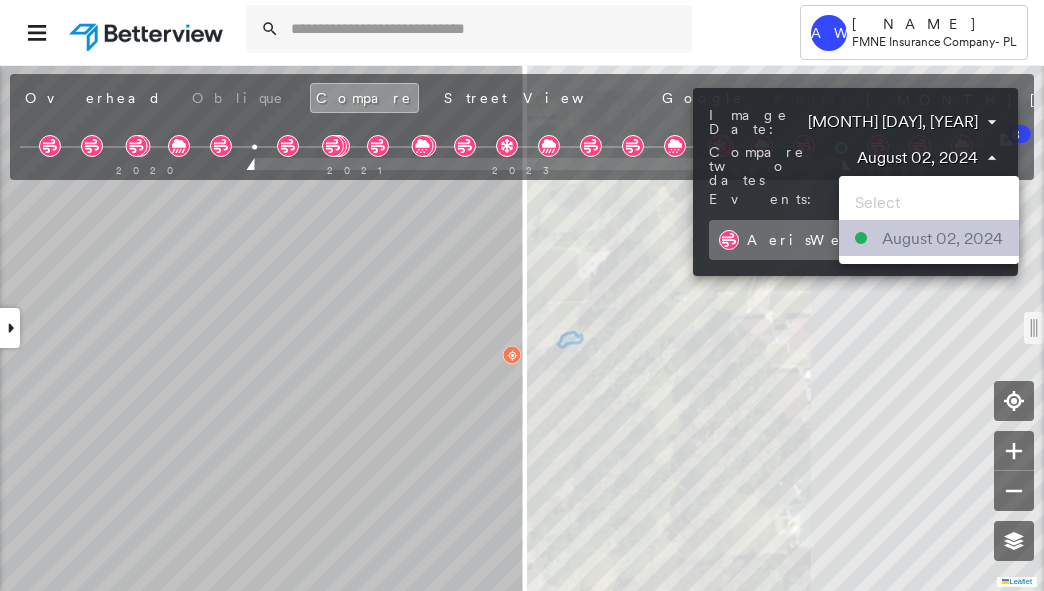 click on "August 02, 2024" at bounding box center [942, 238] 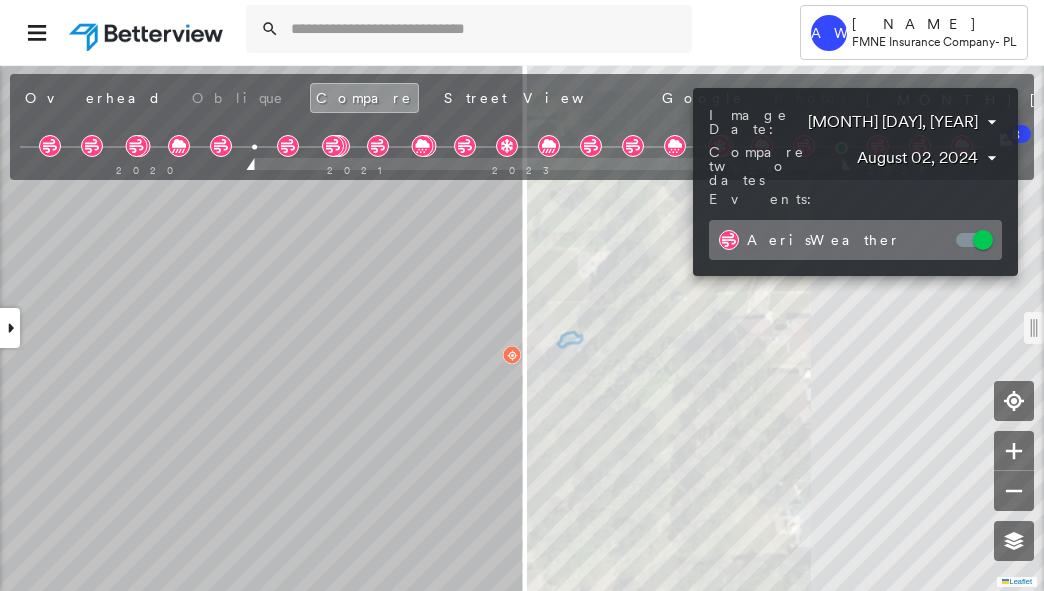 drag, startPoint x: 519, startPoint y: 334, endPoint x: 466, endPoint y: 327, distance: 53.460266 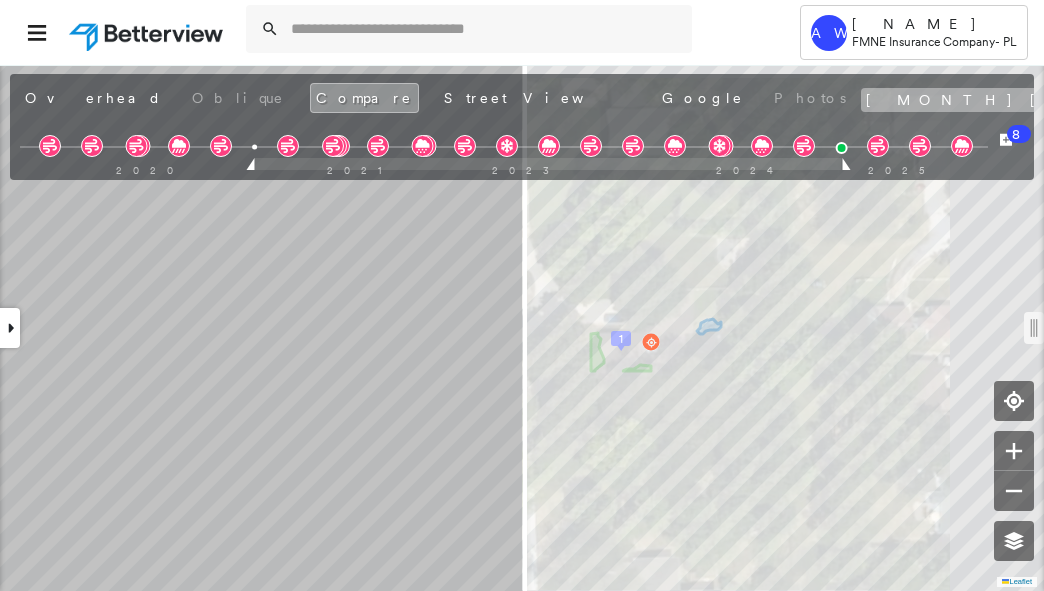 click on "[MONTH] [DAY], [YEAR]" at bounding box center [1082, 100] 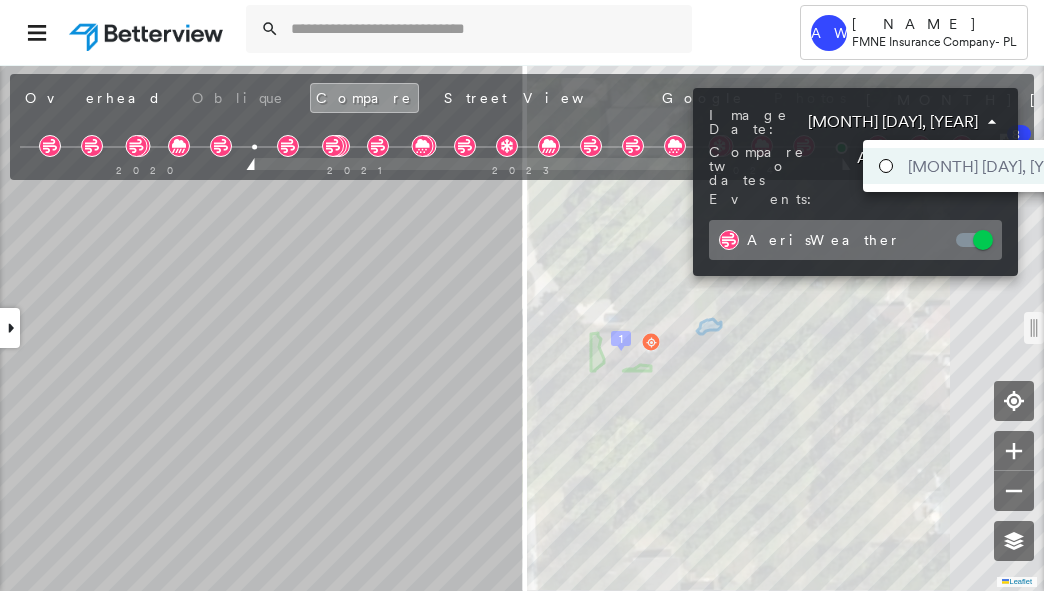 click on "Tower AW [NAME] FMNE Insurance Company  -   PL [NUMBER] [STREET] ,  [CITY], [STATE] [POSTAL_CODE] Assigned to:  - Assigned to:  - Assigned to:  - Open Comments Download PDF Report Summary Construction Occupancy Protection Exposure Determination Looking for roof spotlights? Analyze this date Overhead Obliques Not Available ; Street View Roof Spotlight™ Index 0 100 25 50 75 1 Building Roof Scores 0 Buildings Building RSI Confidence Footprint Shape Policy Information Flags :  3 (0 cleared, 3 uncleared) Construction Assessor and MLS Details   Number Of Partial Baths 0 Number Of Baths 2 Number Of Bedrooms 4 Lot Square Footage [NUMBER] Number of Stories 1+B Interior Square Footage [NUMBER] Year Built [YEAR] BuildZoom - Building Permit Data and Analysis   No Data Available Occupancy Ownership   Last Sale Price $[NUMBER] Last Sale Date [YYYYMMDD] Owner Zip [POSTAL_CODE] Owner State [STATE] Owner City [CITY] Owner Address [NUMBER] [STREET] Owner Name [NAME] Place Detail   Address Vacancy Zoning [NUMBER] [STREET] [STATE] [POSTAL_CODE] N Residential N N N N N N" at bounding box center (522, 295) 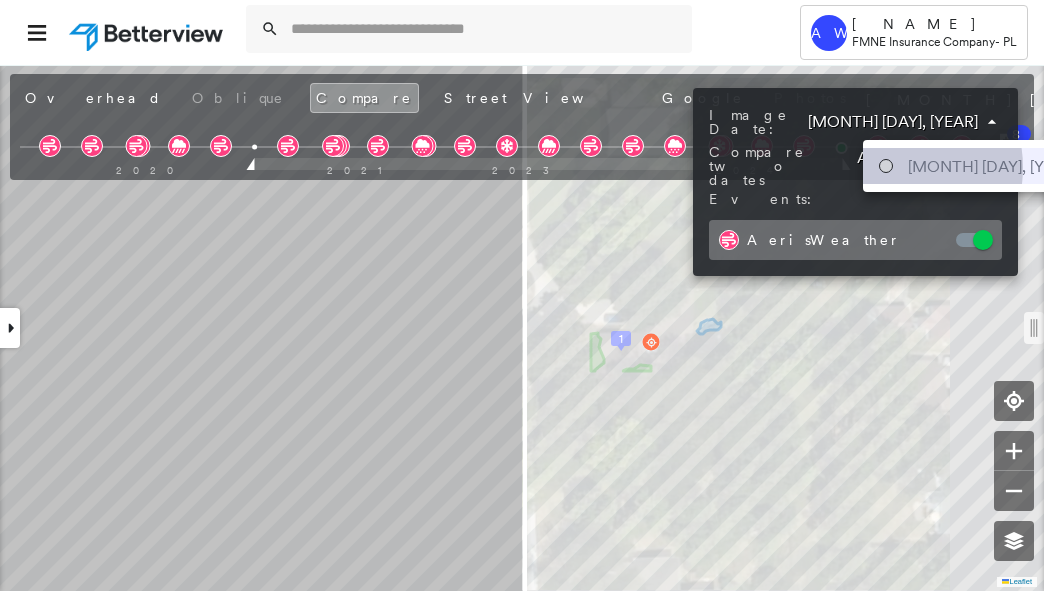 click at bounding box center (886, 166) 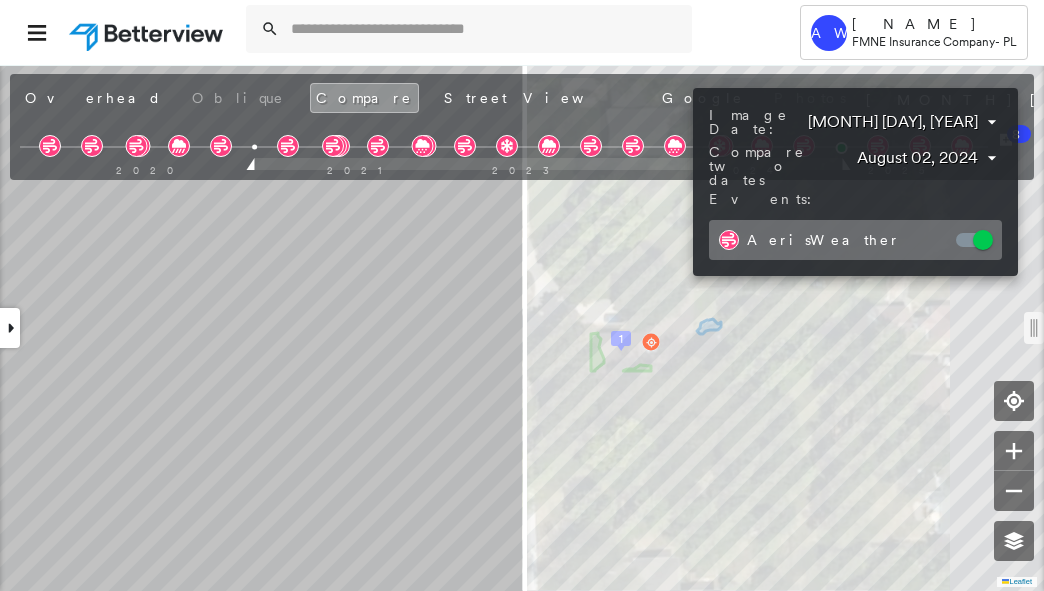 click on "Image Date:" at bounding box center (758, 122) 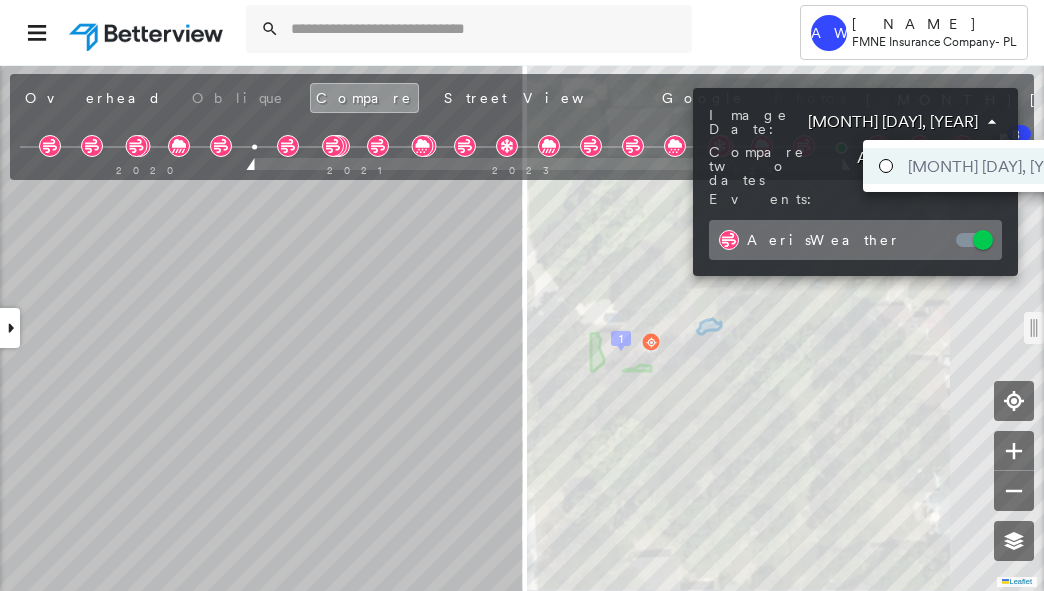 click on "Tower AW [NAME] FMNE Insurance Company  -   PL [NUMBER] [STREET] ,  [CITY], [STATE] [POSTAL_CODE] Assigned to:  - Assigned to:  - Assigned to:  - Open Comments Download PDF Report Summary Construction Occupancy Protection Exposure Determination Looking for roof spotlights? Analyze this date Overhead Obliques Not Available ; Street View Roof Spotlight™ Index 0 100 25 50 75 1 Building Roof Scores 0 Buildings Building RSI Confidence Footprint Shape Policy Information Flags :  3 (0 cleared, 3 uncleared) Construction Assessor and MLS Details   Number Of Partial Baths 0 Number Of Baths 2 Number Of Bedrooms 4 Lot Square Footage [NUMBER] Number of Stories 1+B Interior Square Footage [NUMBER] Year Built [YEAR] BuildZoom - Building Permit Data and Analysis   No Data Available Occupancy Ownership   Last Sale Price $[NUMBER] Last Sale Date [YYYYMMDD] Owner Zip [POSTAL_CODE] Owner State [STATE] Owner City [CITY] Owner Address [NUMBER] [STREET] Owner Name [NAME] Place Detail   Address Vacancy Zoning [NUMBER] [STREET] [STATE] [POSTAL_CODE] N Residential N N N N N N" at bounding box center (522, 295) 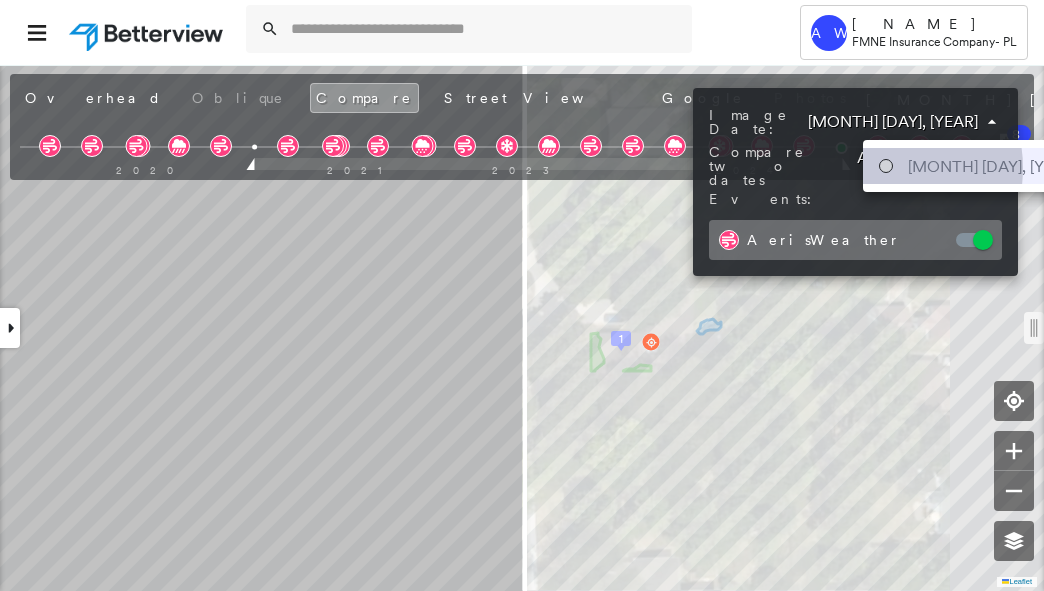 click at bounding box center [886, 166] 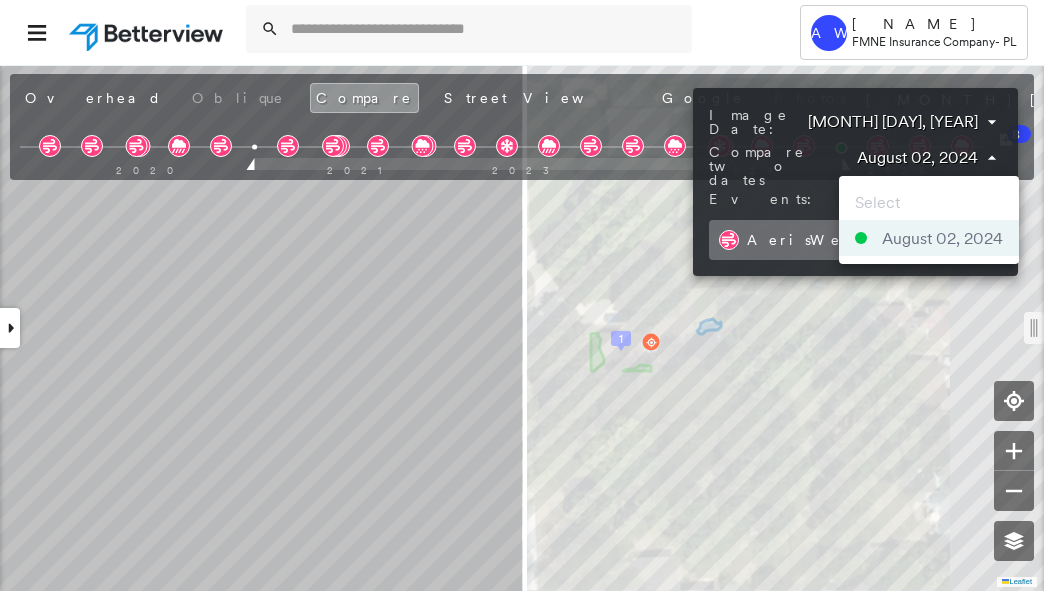 click on "Tower AW [NAME] FMNE Insurance Company  -   PL [NUMBER] [STREET] ,  [CITY], [STATE] [POSTAL_CODE] Assigned to:  - Assigned to:  - Assigned to:  - Open Comments Download PDF Report Summary Construction Occupancy Protection Exposure Determination Looking for roof spotlights? Analyze this date Overhead Obliques Not Available ; Street View Roof Spotlight™ Index 0 100 25 50 75 1 Building Roof Scores 0 Buildings Building RSI Confidence Footprint Shape Policy Information Flags :  3 (0 cleared, 3 uncleared) Construction Assessor and MLS Details   Number Of Partial Baths 0 Number Of Baths 2 Number Of Bedrooms 4 Lot Square Footage [NUMBER] Number of Stories 1+B Interior Square Footage [NUMBER] Year Built [YEAR] BuildZoom - Building Permit Data and Analysis   No Data Available Occupancy Ownership   Last Sale Price $[NUMBER] Last Sale Date [YYYYMMDD] Owner Zip [POSTAL_CODE] Owner State [STATE] Owner City [CITY] Owner Address [NUMBER] [STREET] Owner Name [NAME] Place Detail   Address Vacancy Zoning [NUMBER] [STREET] [STATE] [POSTAL_CODE] N Residential N N N N N N" at bounding box center (522, 295) 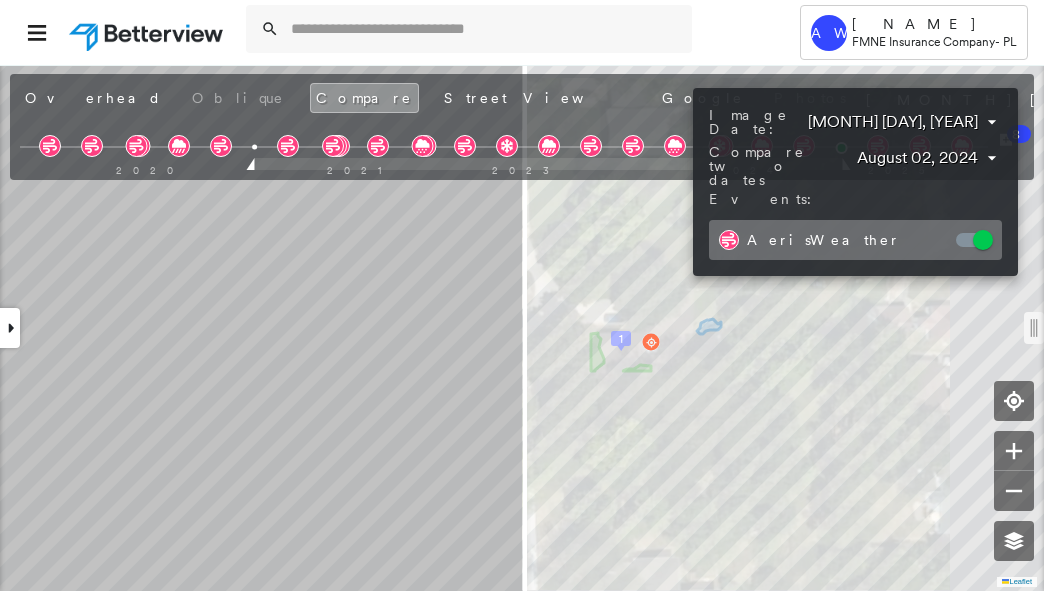click on "Tower AW [NAME] FMNE Insurance Company  -   PL [NUMBER] [STREET] ,  [CITY], [STATE] [POSTAL_CODE] Assigned to:  - Assigned to:  - Assigned to:  - Open Comments Download PDF Report Summary Construction Occupancy Protection Exposure Determination Looking for roof spotlights? Analyze this date Overhead Obliques Not Available ; Street View Roof Spotlight™ Index 0 100 25 50 75 1 Building Roof Scores 0 Buildings Building RSI Confidence Footprint Shape Policy Information Flags :  3 (0 cleared, 3 uncleared) Construction Assessor and MLS Details   Number Of Partial Baths 0 Number Of Baths 2 Number Of Bedrooms 4 Lot Square Footage [NUMBER] Number of Stories 1+B Interior Square Footage [NUMBER] Year Built [YEAR] BuildZoom - Building Permit Data and Analysis   No Data Available Occupancy Ownership   Last Sale Price $[NUMBER] Last Sale Date [YYYYMMDD] Owner Zip [POSTAL_CODE] Owner State [STATE] Owner City [CITY] Owner Address [NUMBER] [STREET] Owner Name [NAME] Place Detail   Address Vacancy Zoning [NUMBER] [STREET] [STATE] [POSTAL_CODE] N Residential N N N N N N" at bounding box center (522, 295) 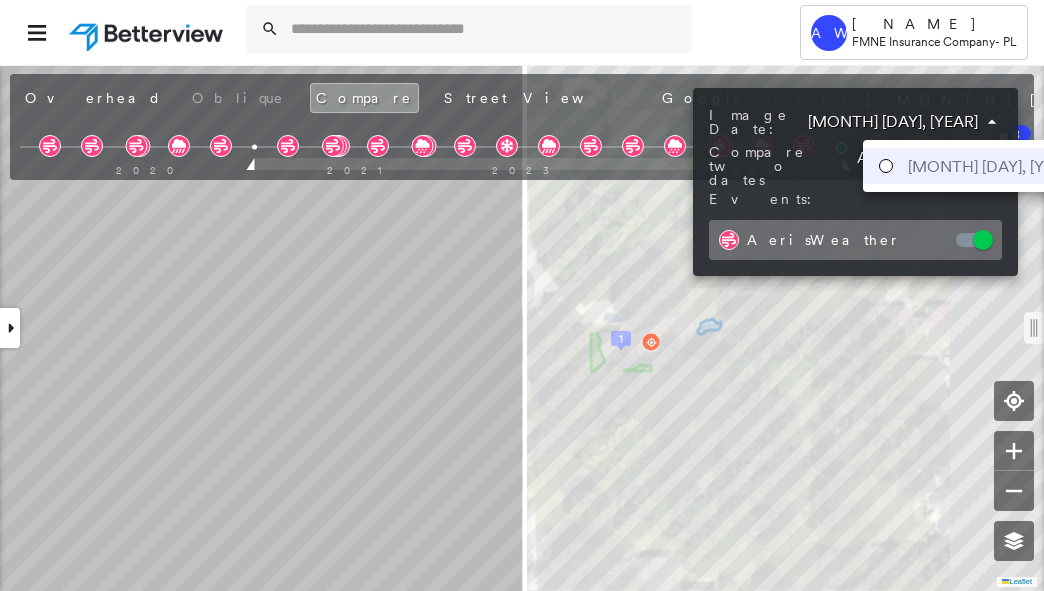click at bounding box center (886, 166) 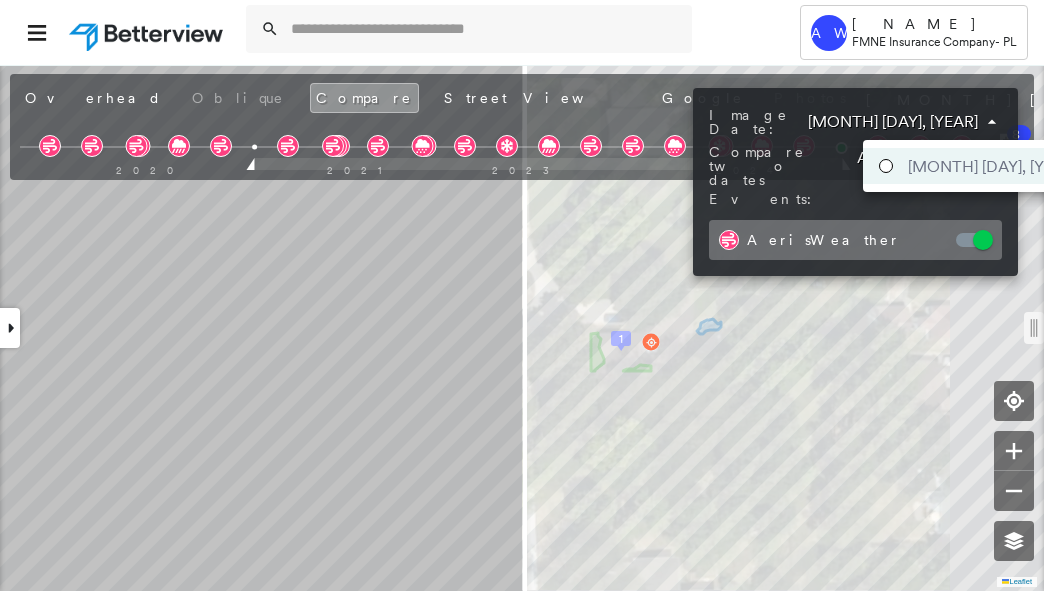 click on "Tower AW [NAME] FMNE Insurance Company  -   PL [NUMBER] [STREET] ,  [CITY], [STATE] [POSTAL_CODE] Assigned to:  - Assigned to:  - Assigned to:  - Open Comments Download PDF Report Summary Construction Occupancy Protection Exposure Determination Looking for roof spotlights? Analyze this date Overhead Obliques Not Available ; Street View Roof Spotlight™ Index 0 100 25 50 75 1 Building Roof Scores 0 Buildings Building RSI Confidence Footprint Shape Policy Information Flags :  3 (0 cleared, 3 uncleared) Construction Assessor and MLS Details   Number Of Partial Baths 0 Number Of Baths 2 Number Of Bedrooms 4 Lot Square Footage [NUMBER] Number of Stories 1+B Interior Square Footage [NUMBER] Year Built [YEAR] BuildZoom - Building Permit Data and Analysis   No Data Available Occupancy Ownership   Last Sale Price $[NUMBER] Last Sale Date [YYYYMMDD] Owner Zip [POSTAL_CODE] Owner State [STATE] Owner City [CITY] Owner Address [NUMBER] [STREET] Owner Name [NAME] Place Detail   Address Vacancy Zoning [NUMBER] [STREET] [STATE] [POSTAL_CODE] N Residential N N N N N N" at bounding box center (522, 295) 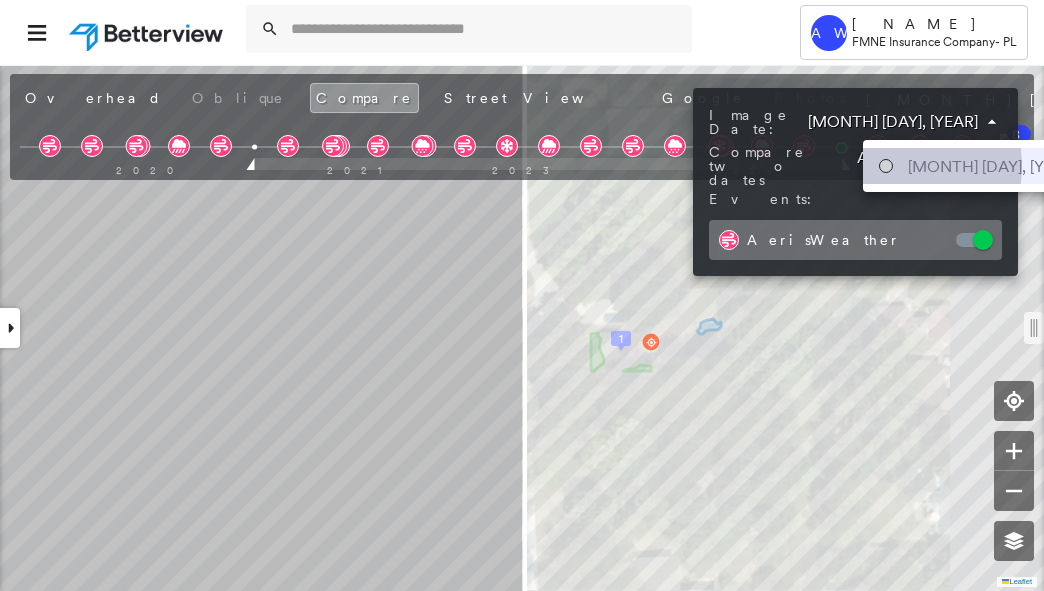 click at bounding box center (886, 166) 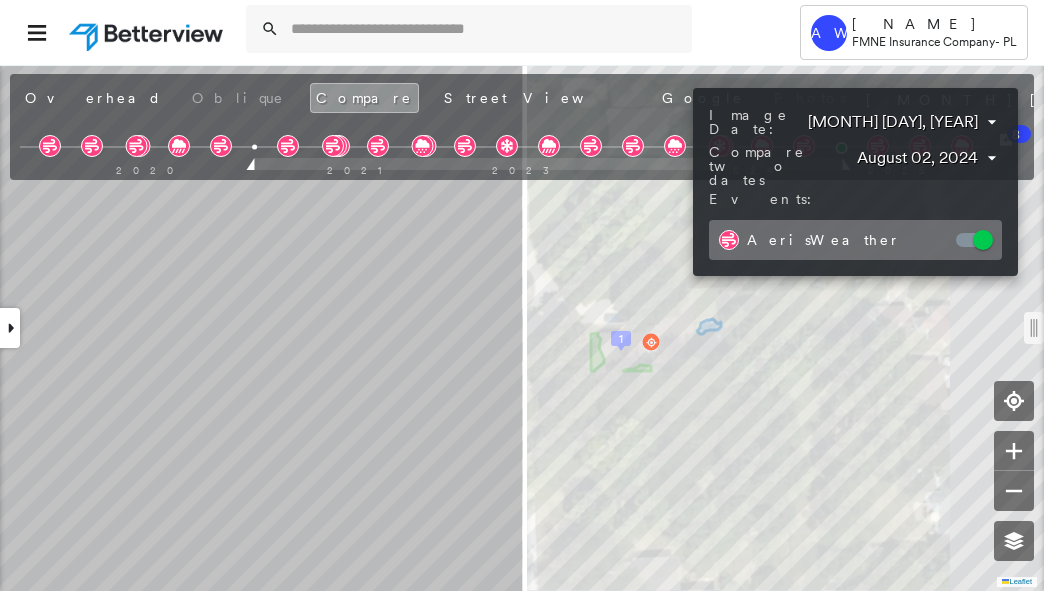 click at bounding box center (522, 295) 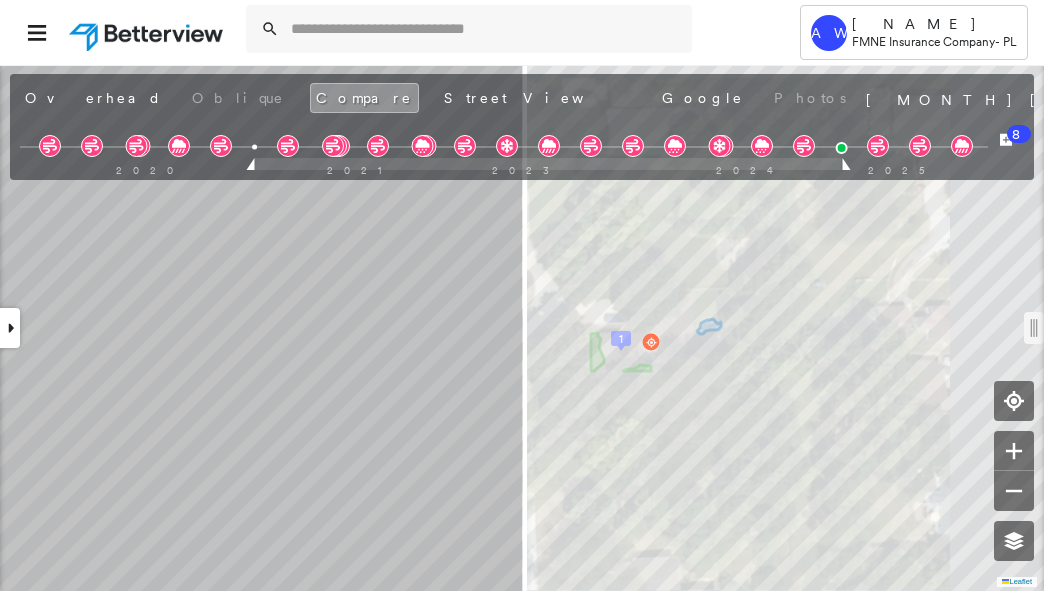 click 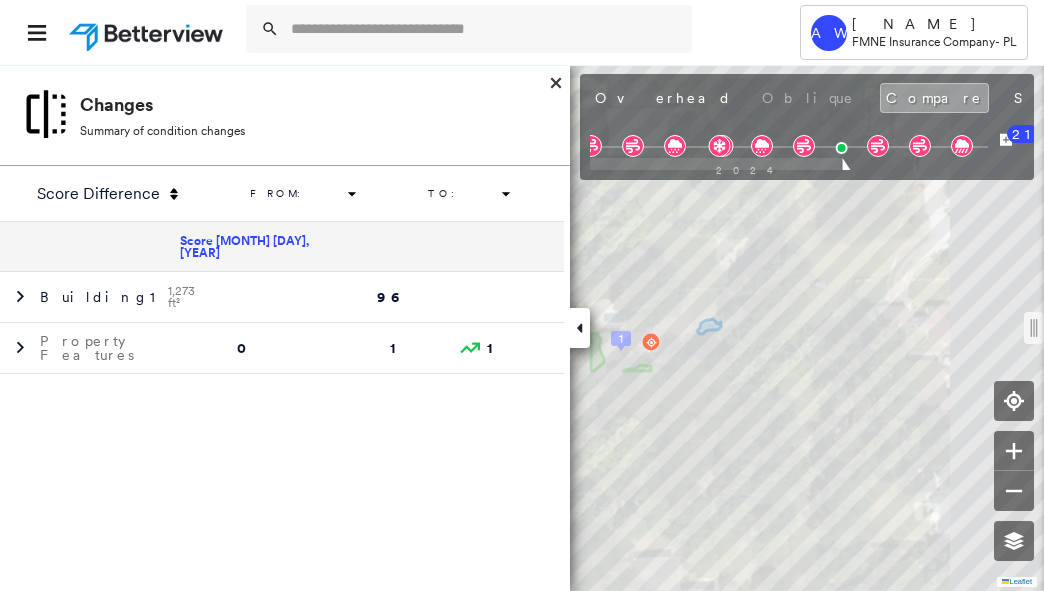 click 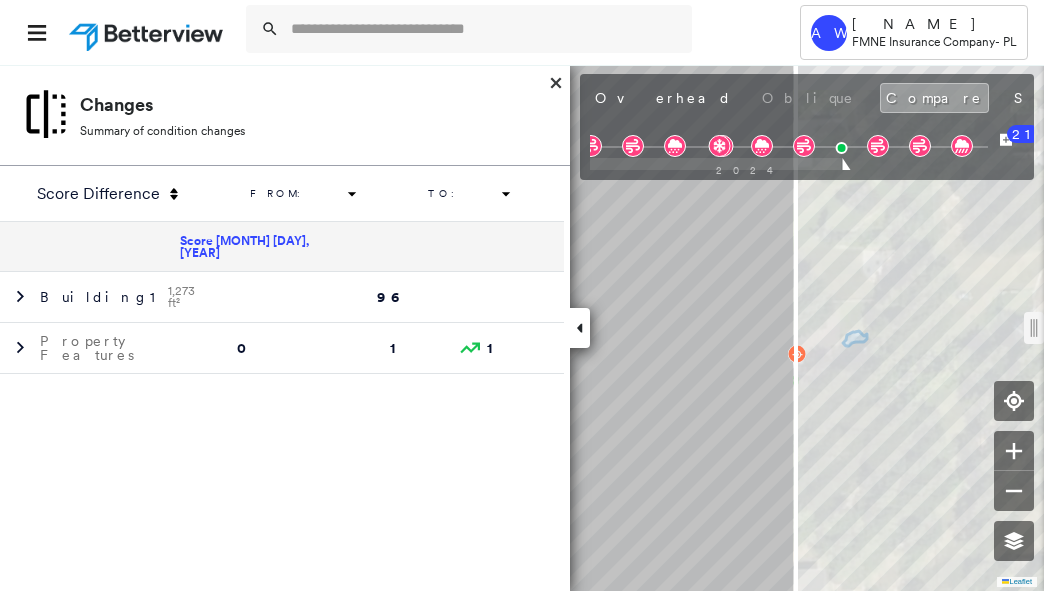 click 